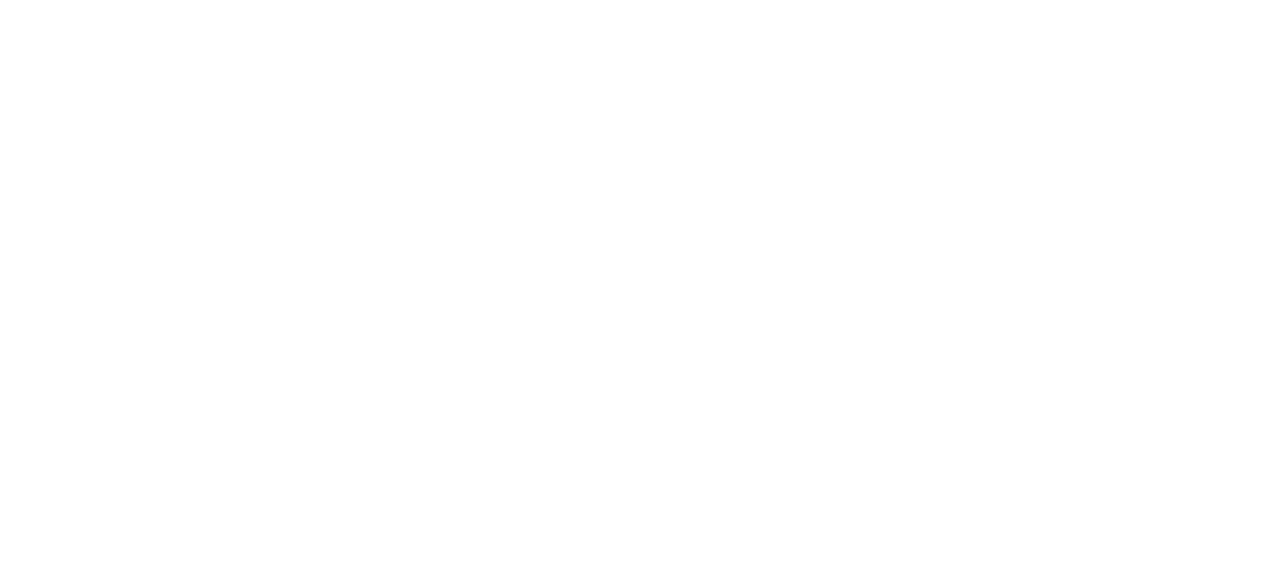 scroll, scrollTop: 0, scrollLeft: 0, axis: both 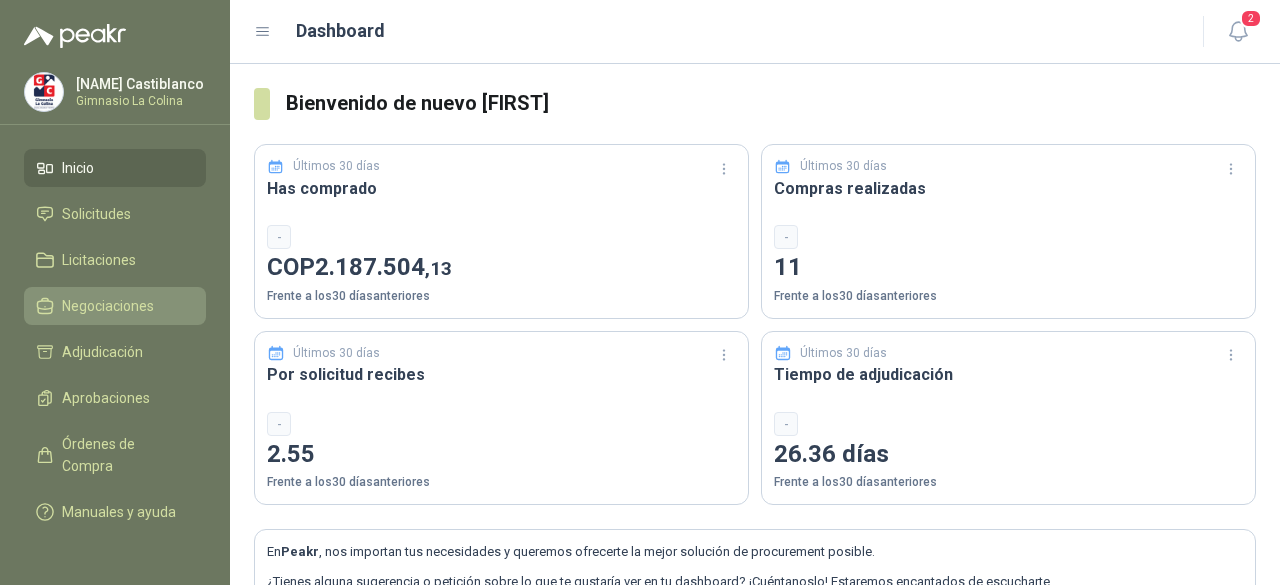 click on "Negociaciones" at bounding box center [108, 306] 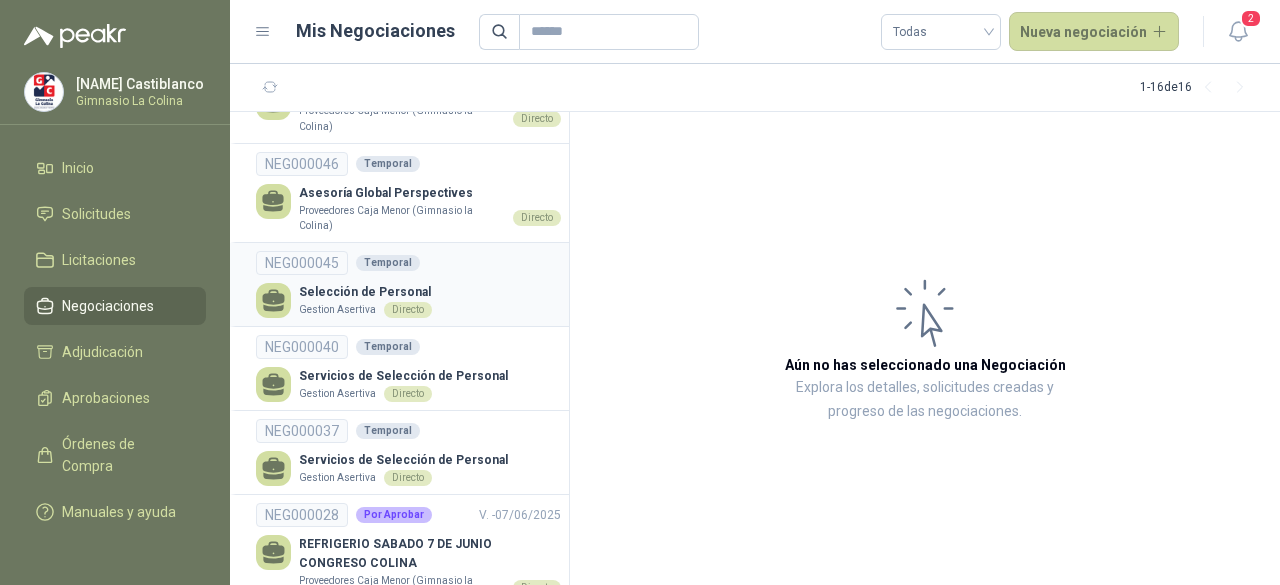 scroll, scrollTop: 500, scrollLeft: 0, axis: vertical 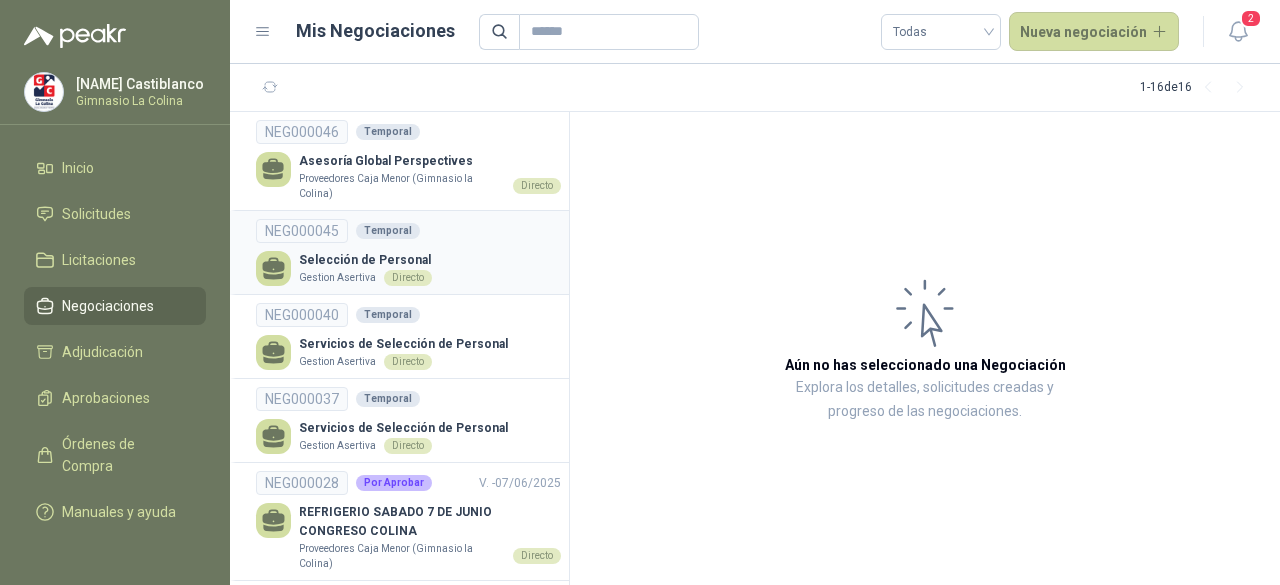 click on "NEG000045 Temporal Selección de Personal Gestion Asertiva  Directo" at bounding box center (408, 252) 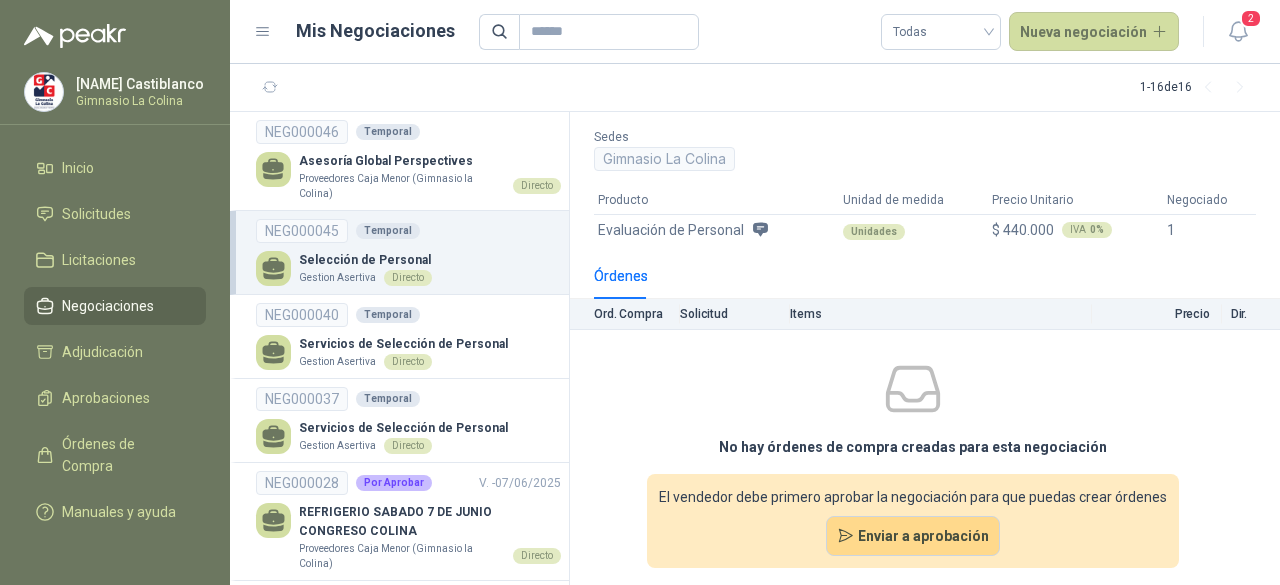 scroll, scrollTop: 130, scrollLeft: 0, axis: vertical 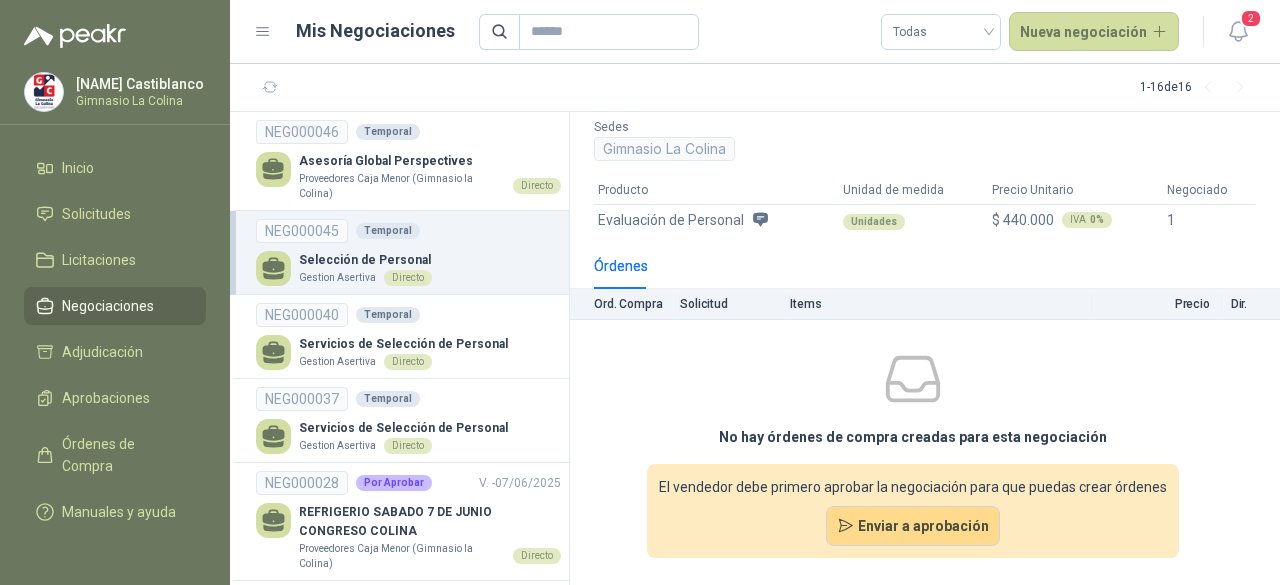 click 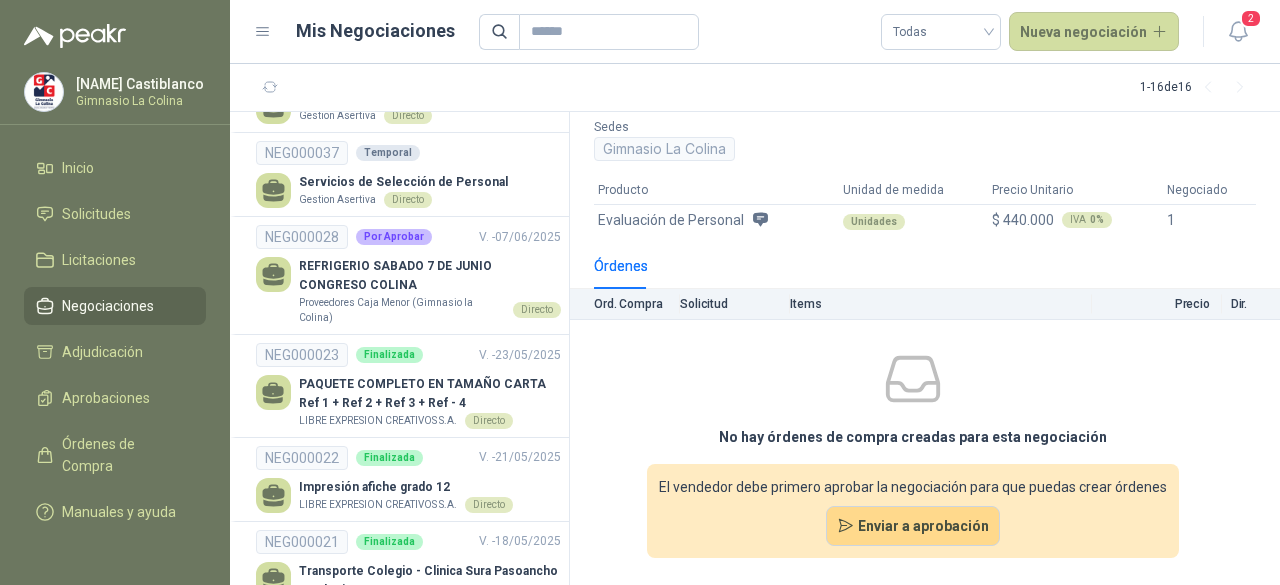scroll, scrollTop: 646, scrollLeft: 0, axis: vertical 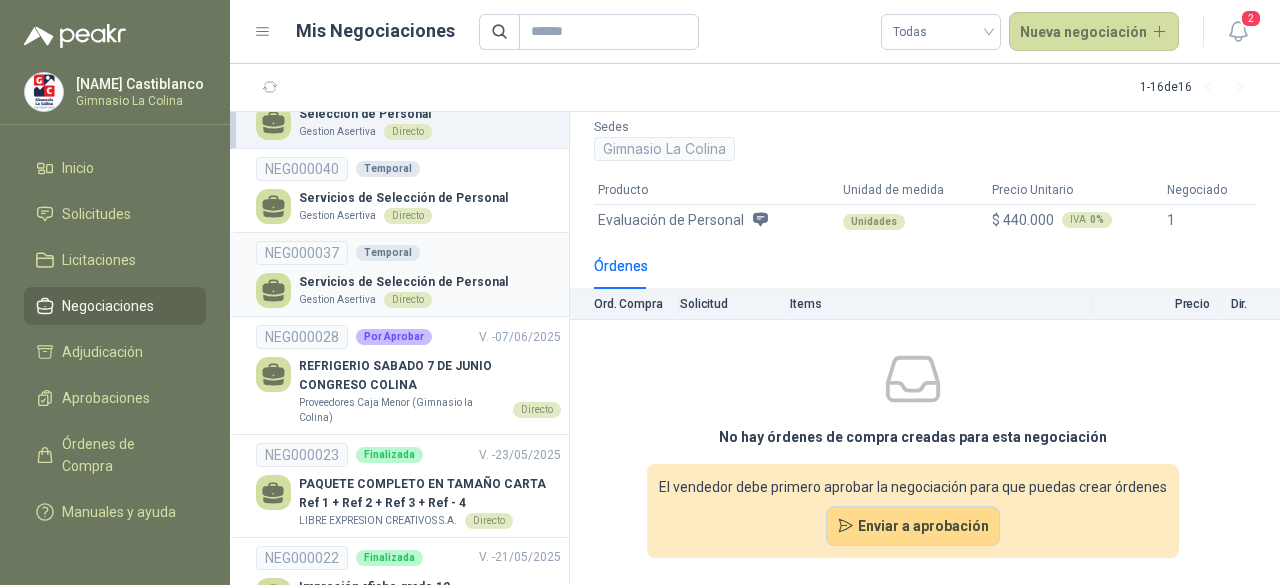 click on "Servicios de Selección de Personal" at bounding box center (403, 282) 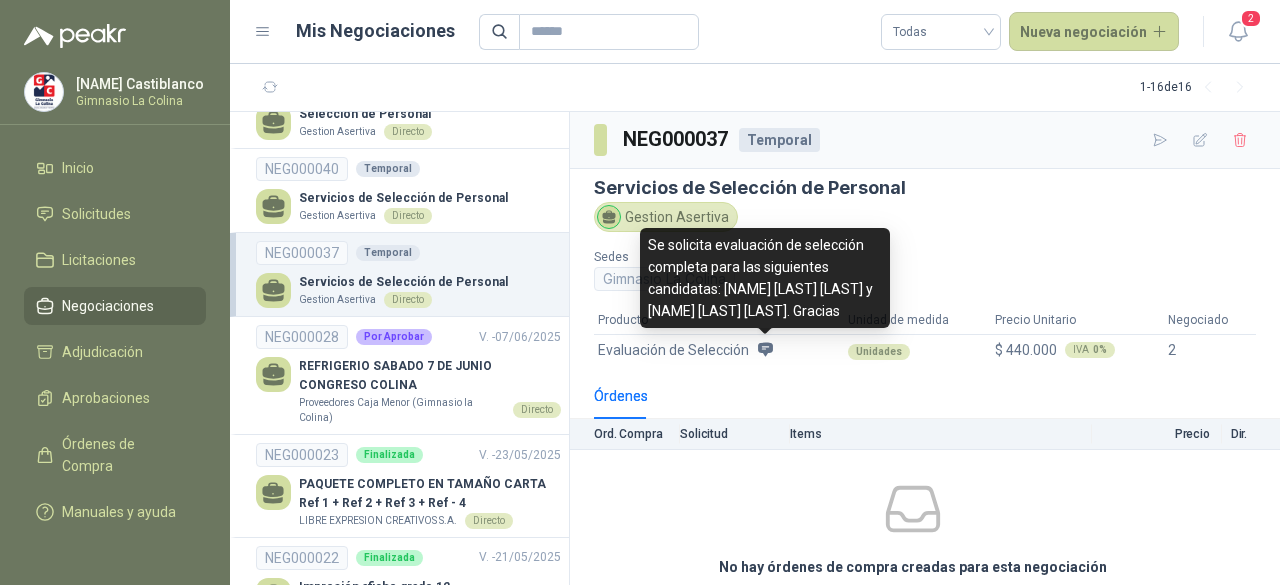 click 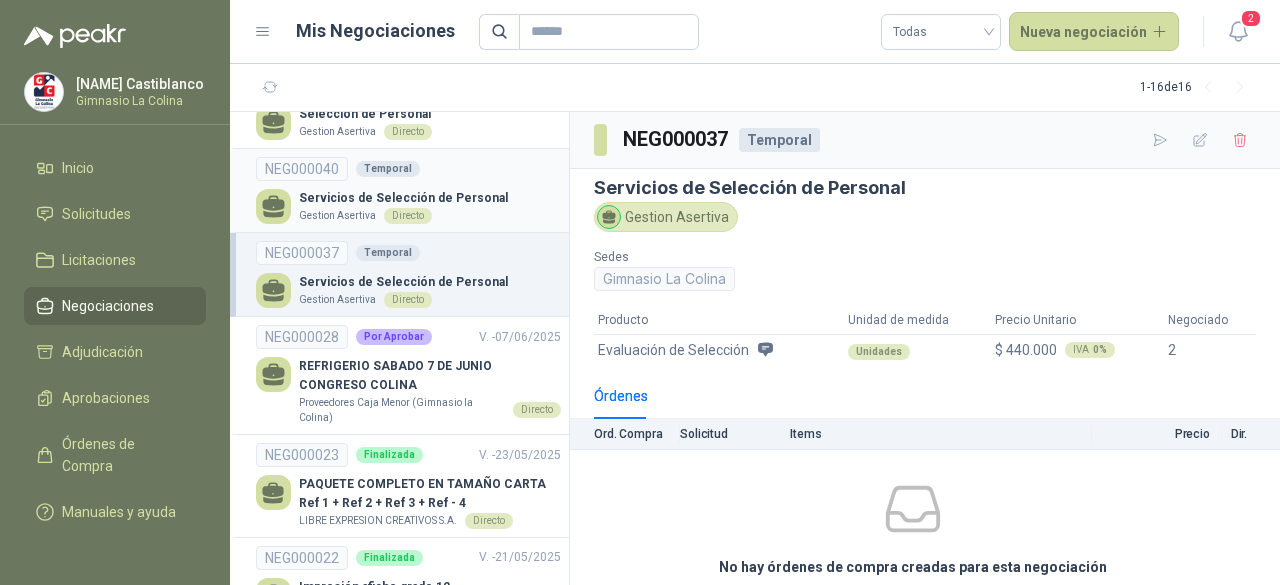 click on "Servicios de Selección de Personal Gestion Asertiva  Directo" at bounding box center (408, 206) 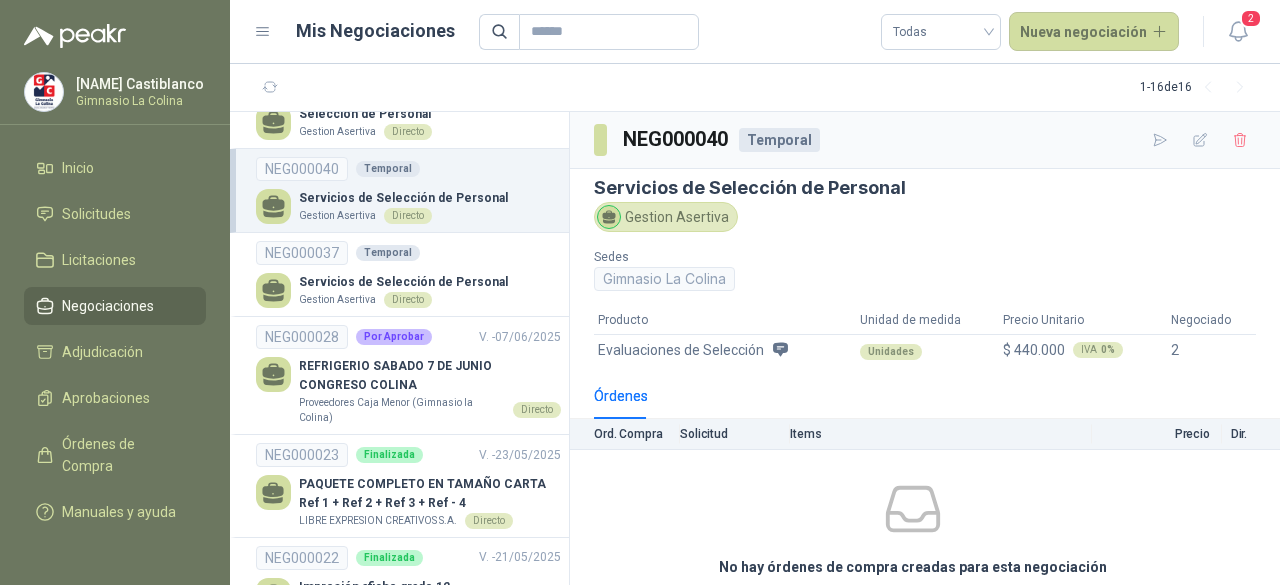 click 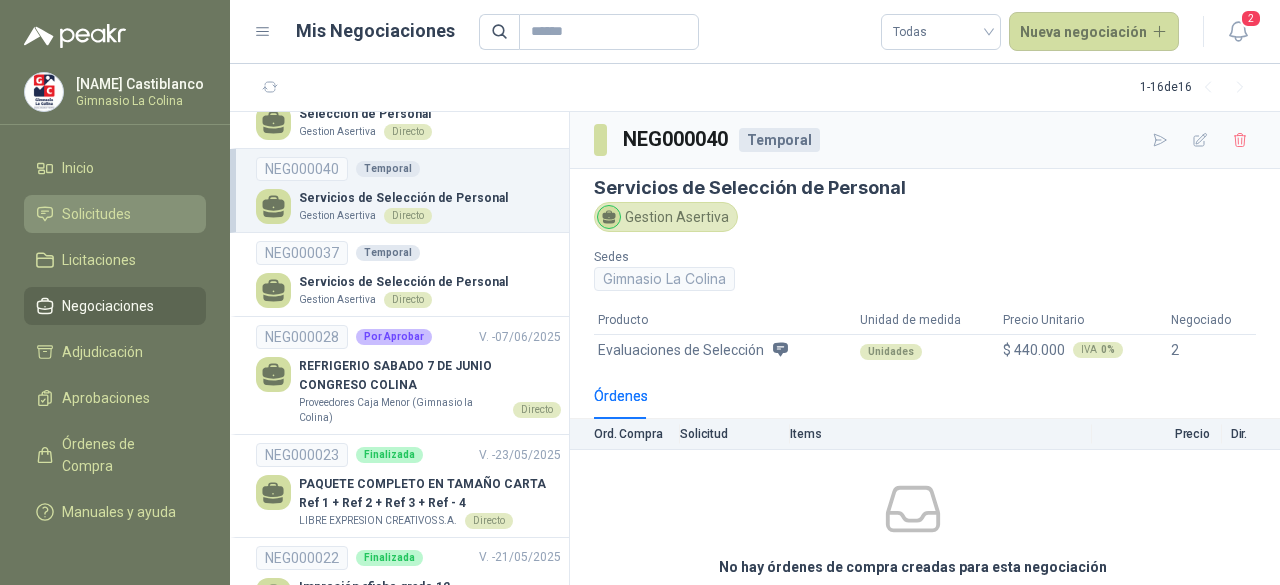 click on "Solicitudes" at bounding box center (96, 214) 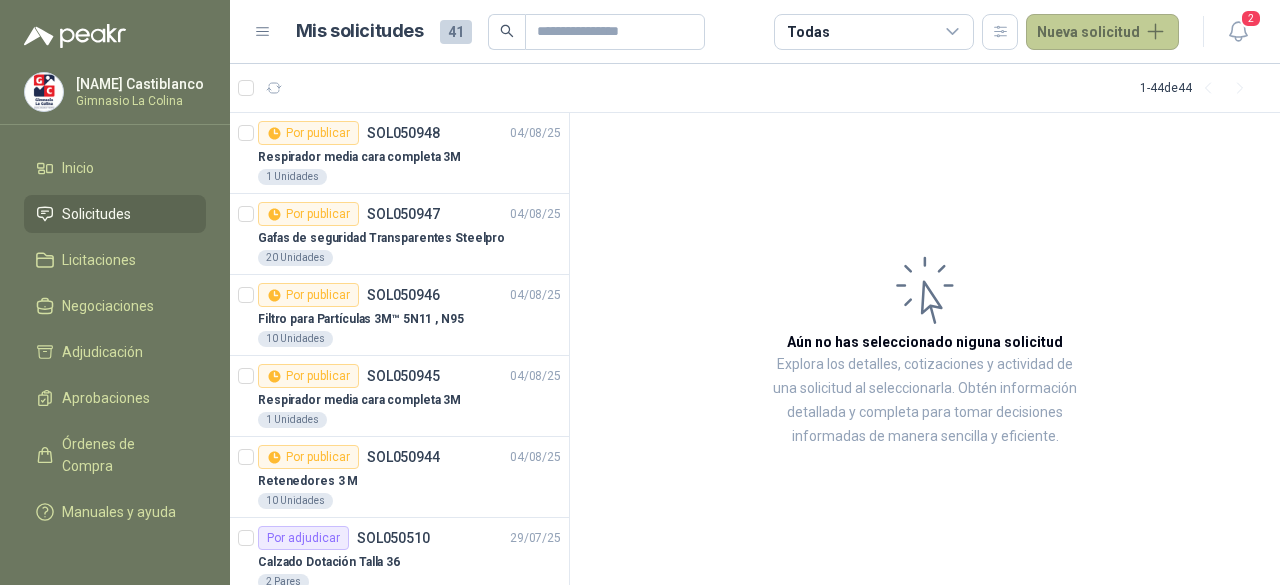 click on "Nueva solicitud" at bounding box center (1102, 32) 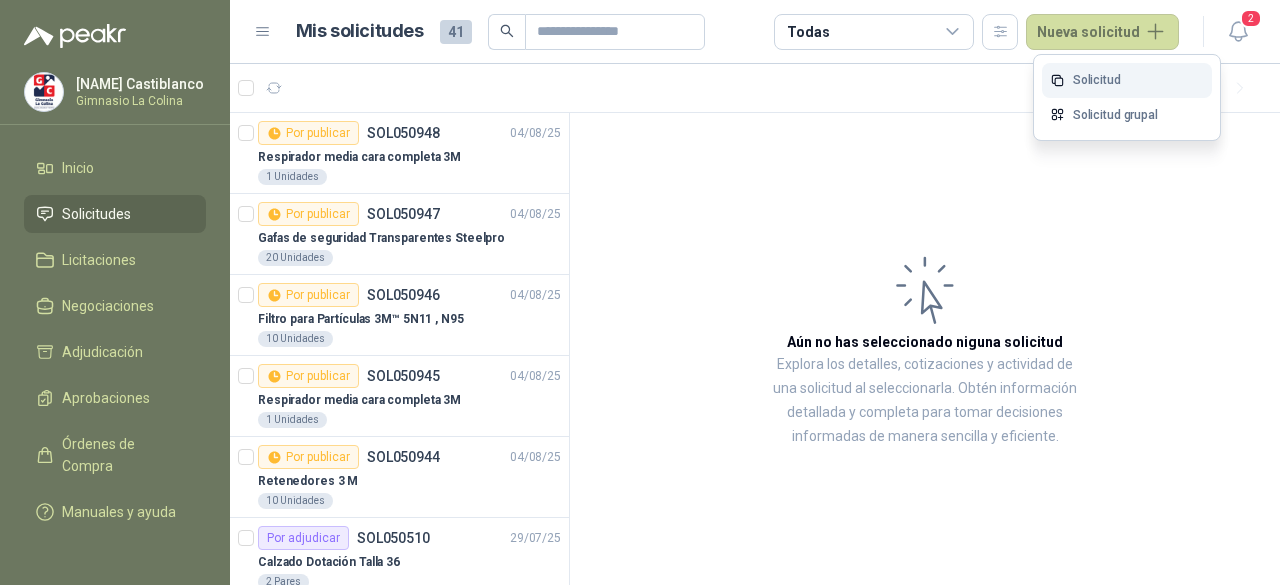 click on "Solicitud" at bounding box center [1127, 80] 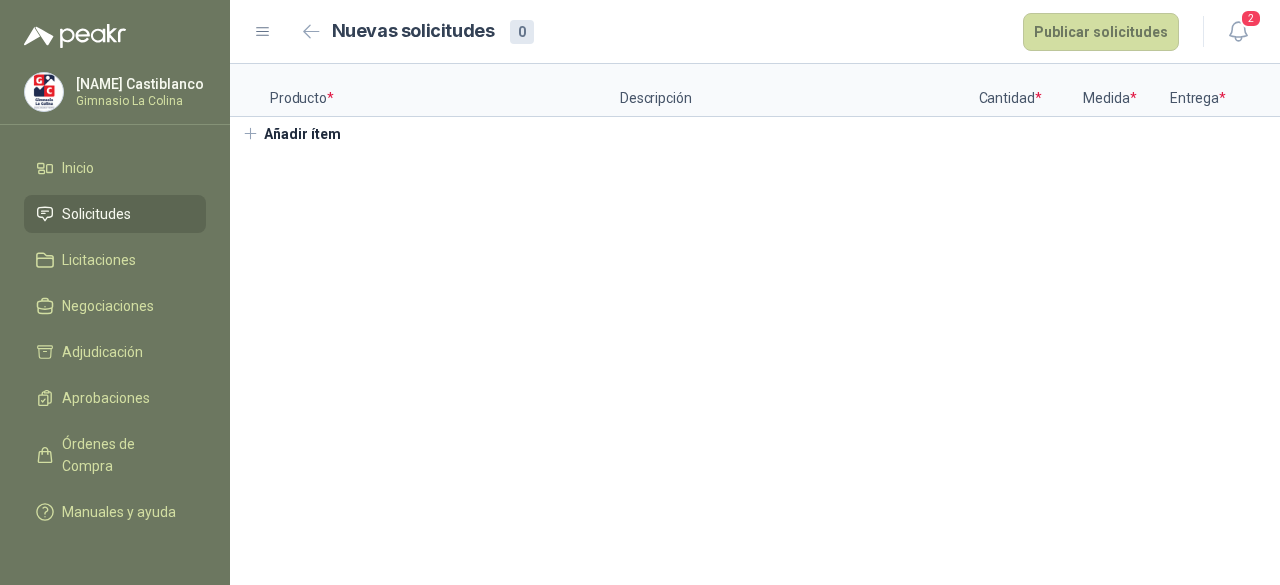 type 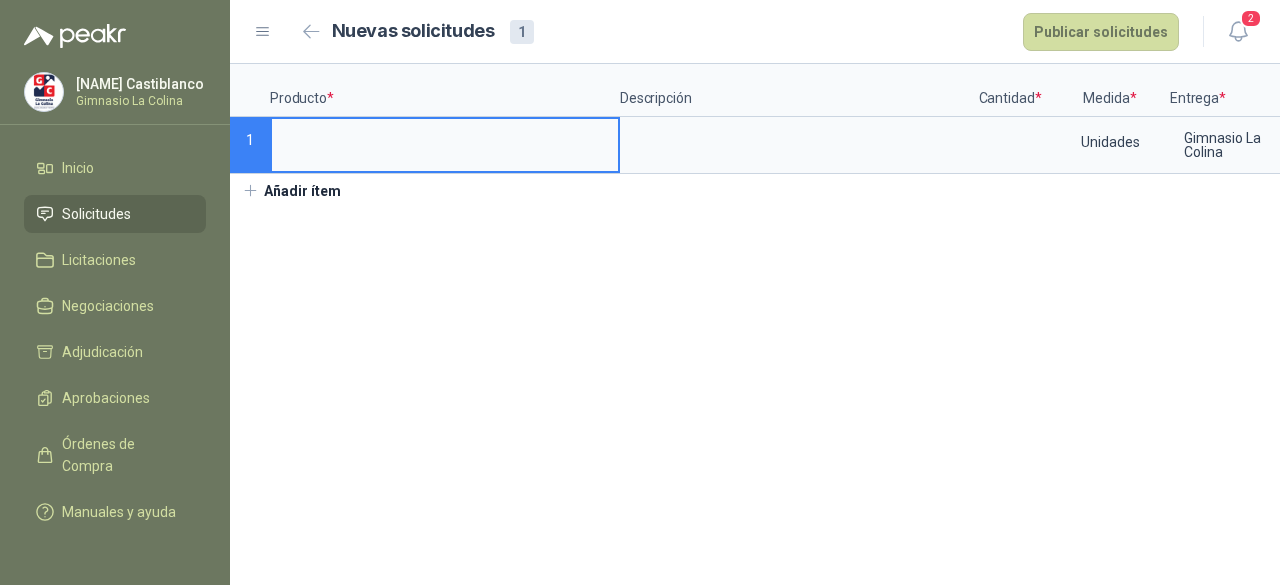click at bounding box center (445, 138) 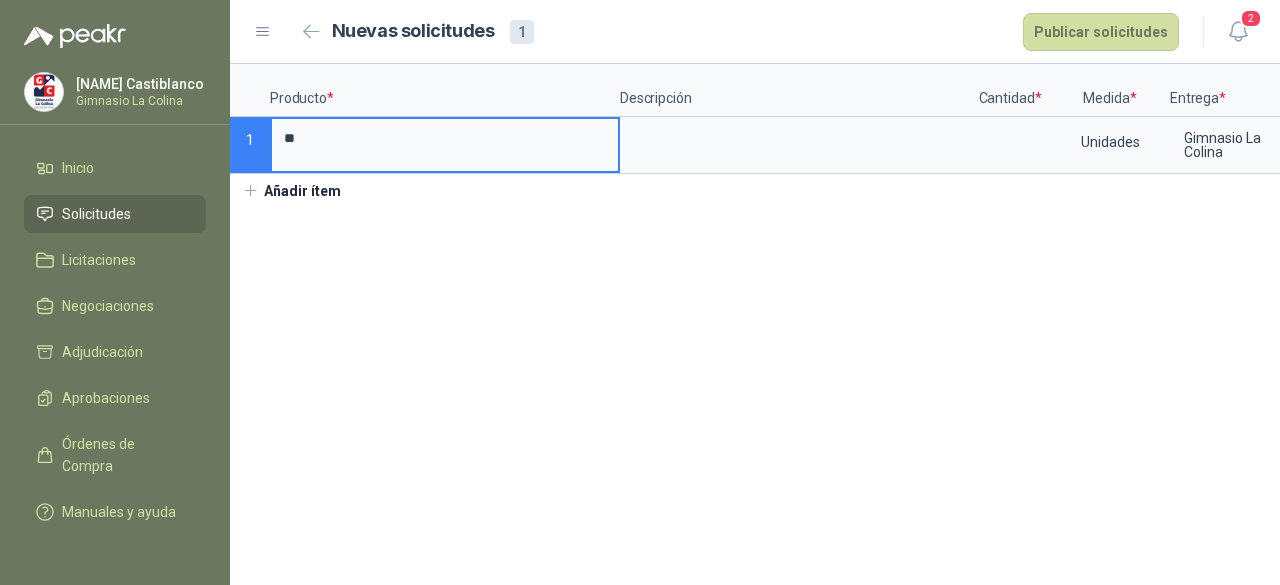 type on "*" 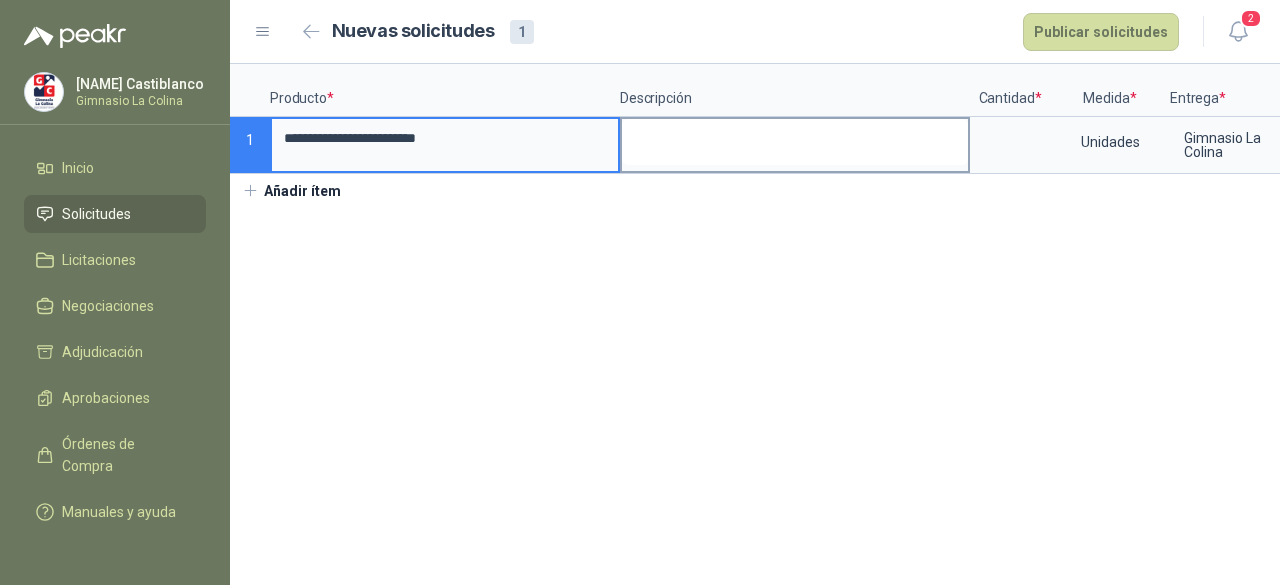 type on "**********" 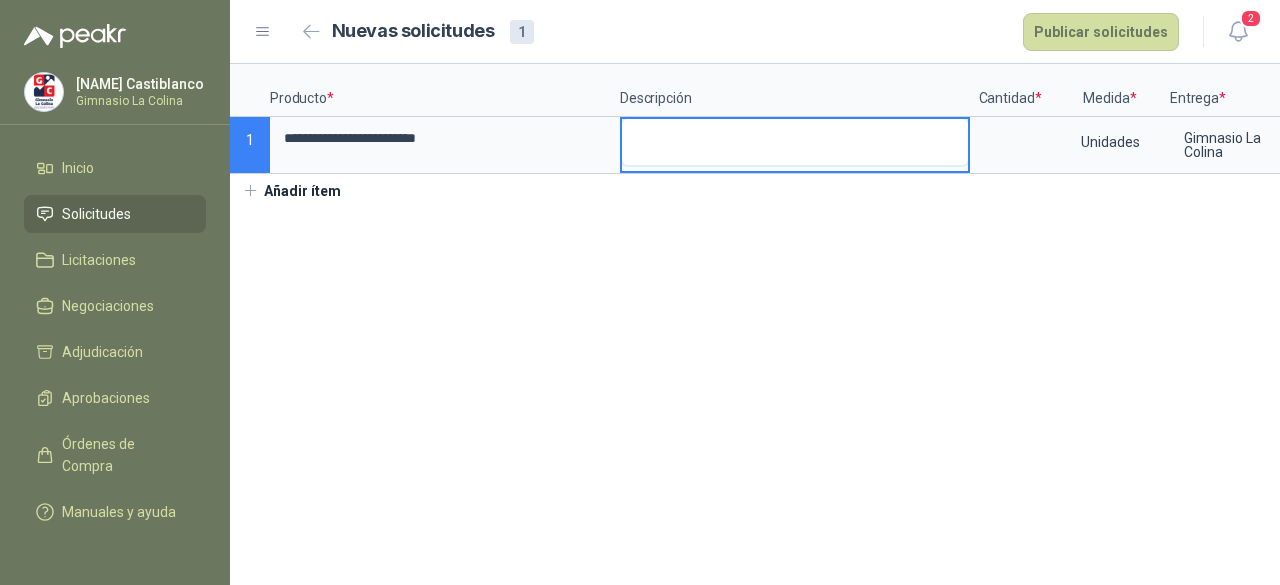 click at bounding box center [795, 142] 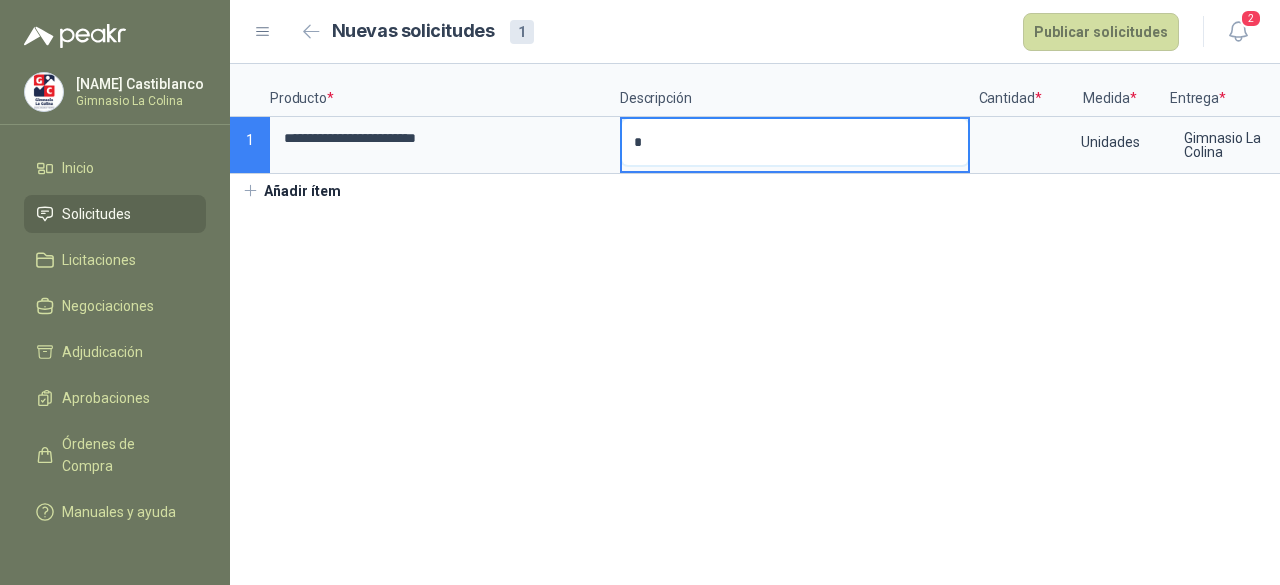 type 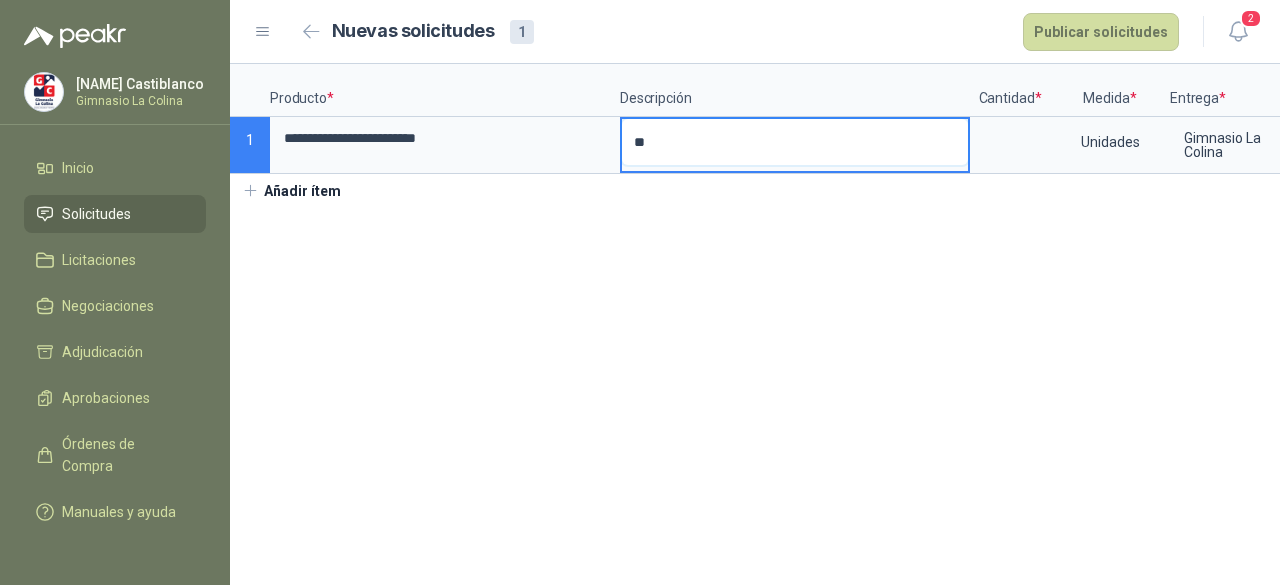 type 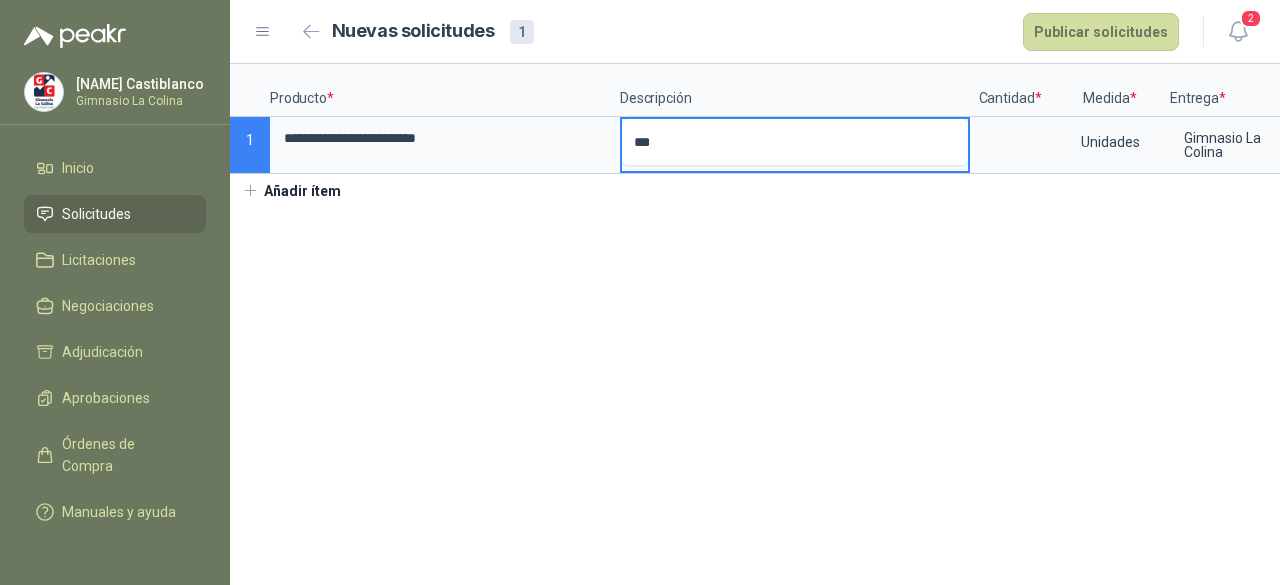 type 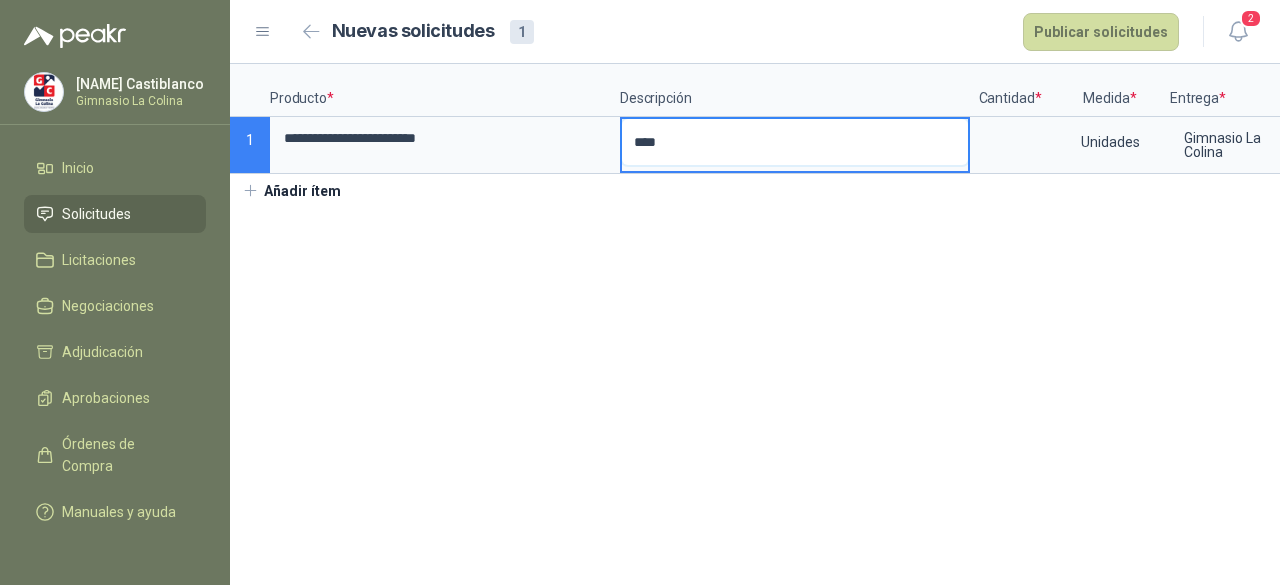 type 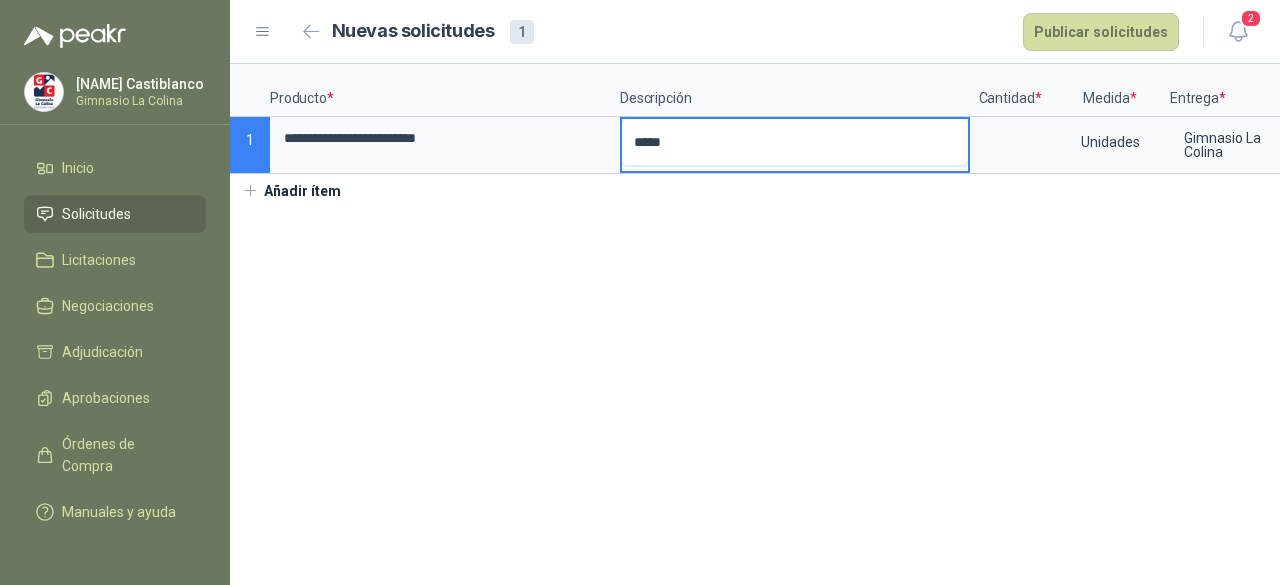 type 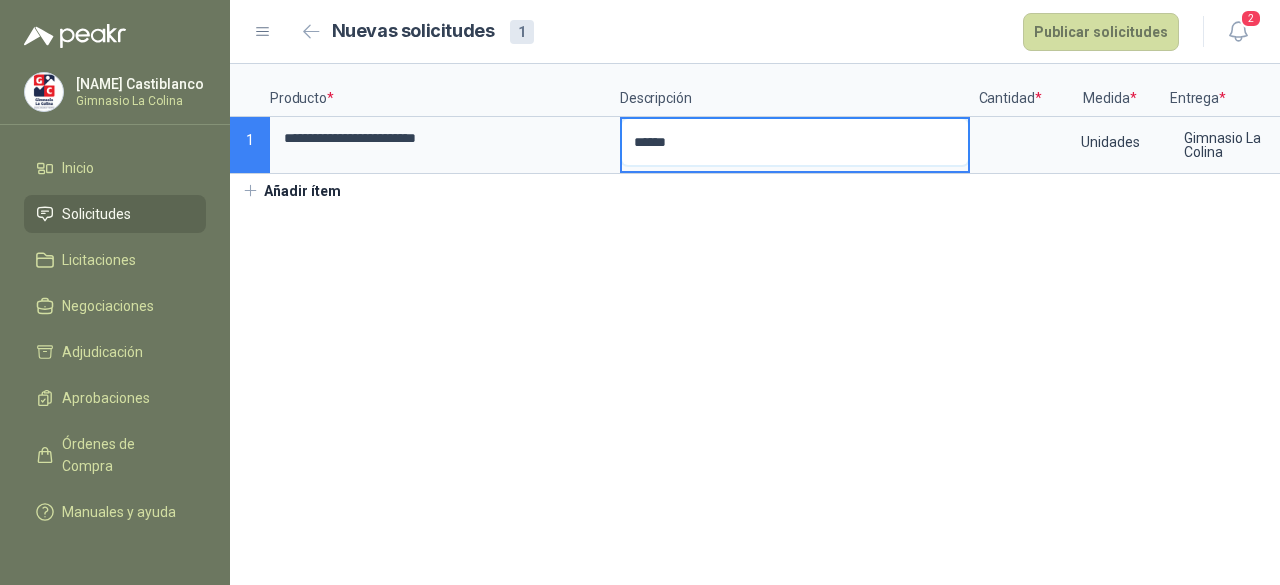 type 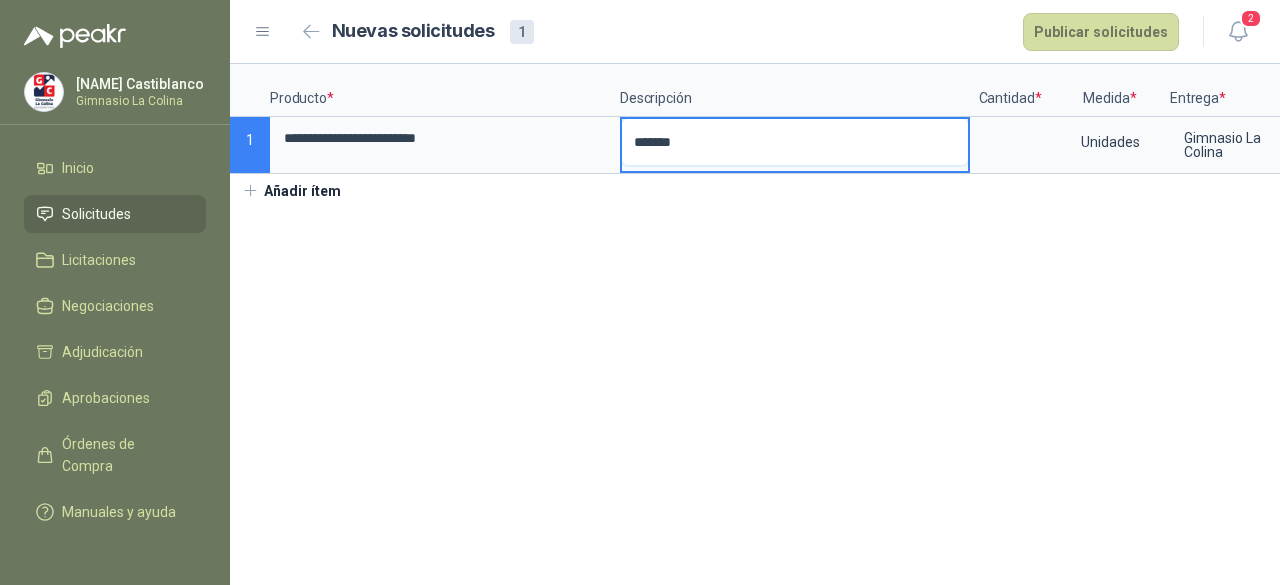 type 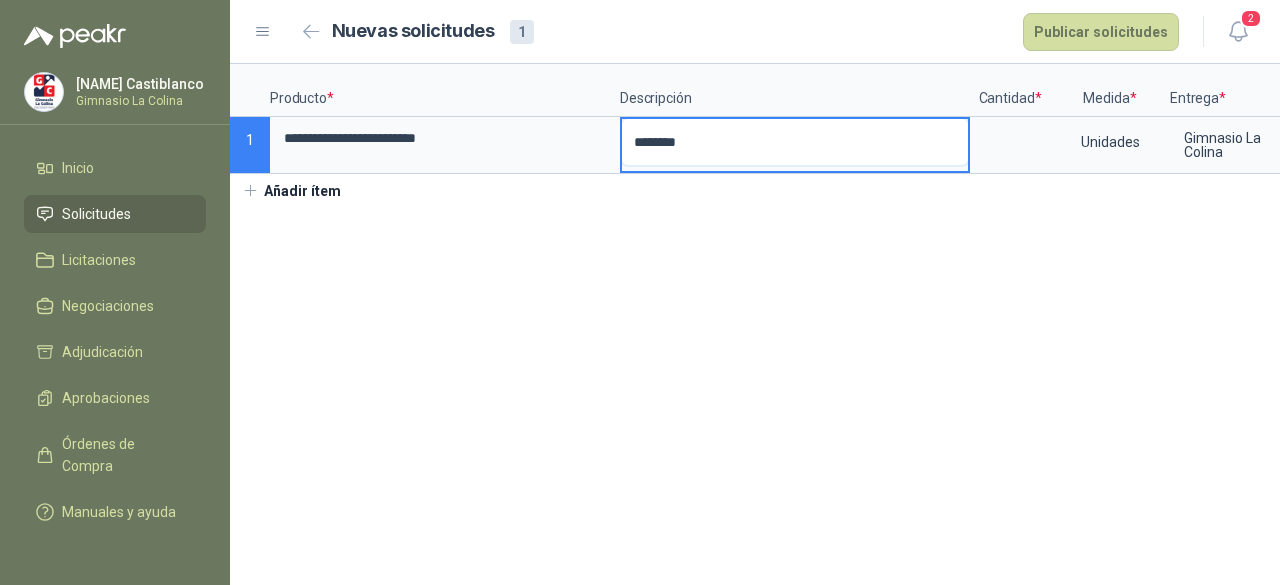 type 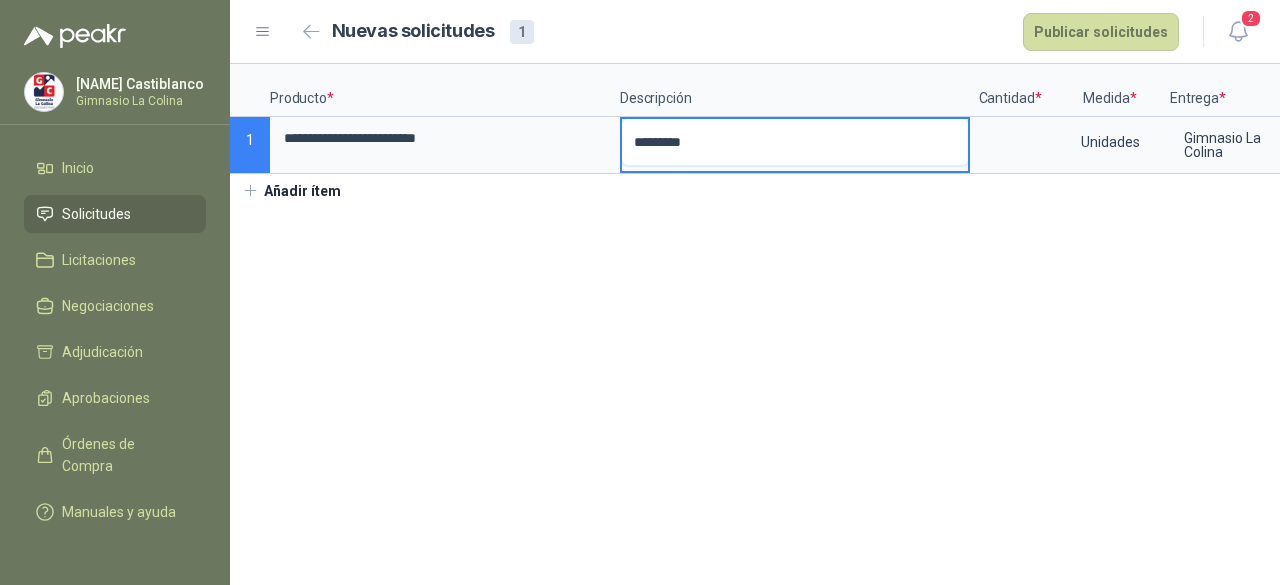 type 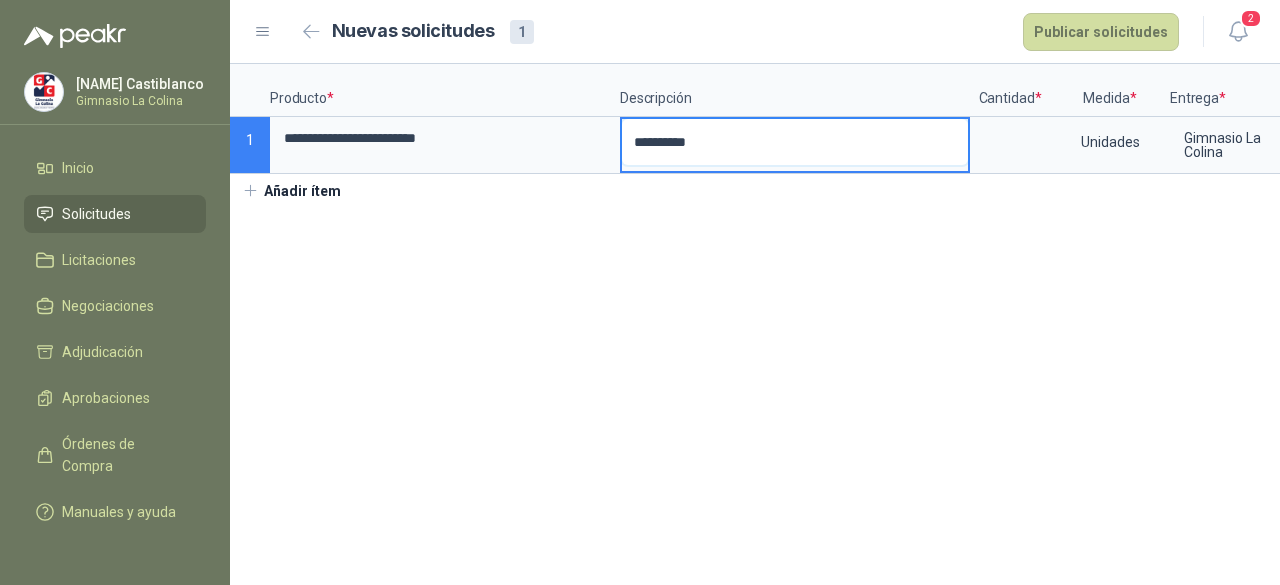 type 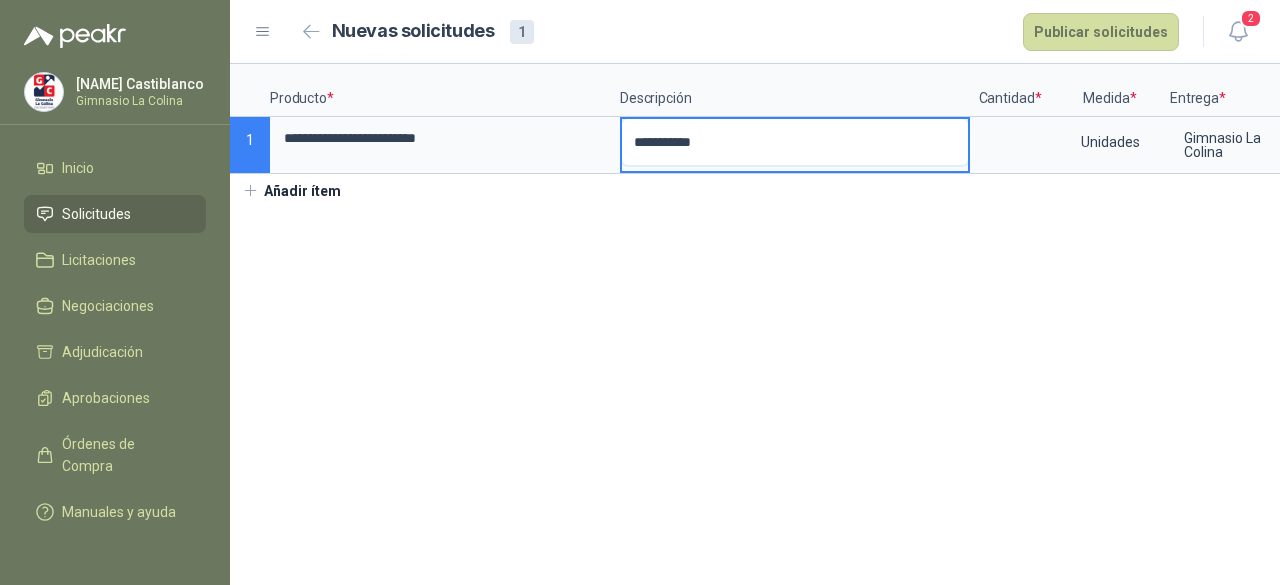 type 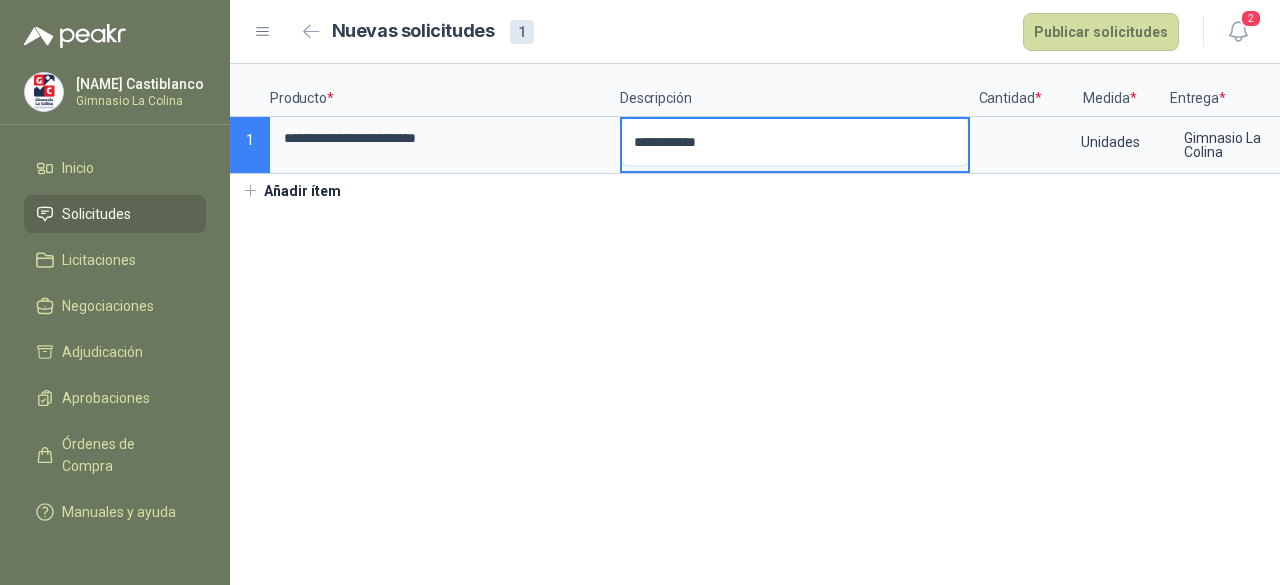 type 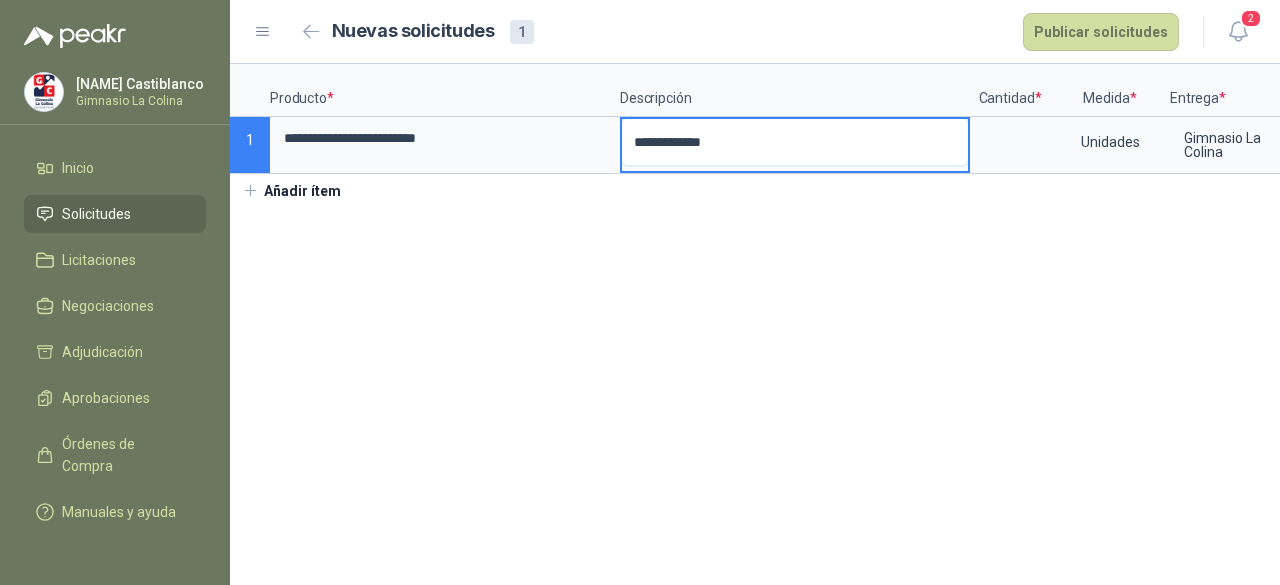 type 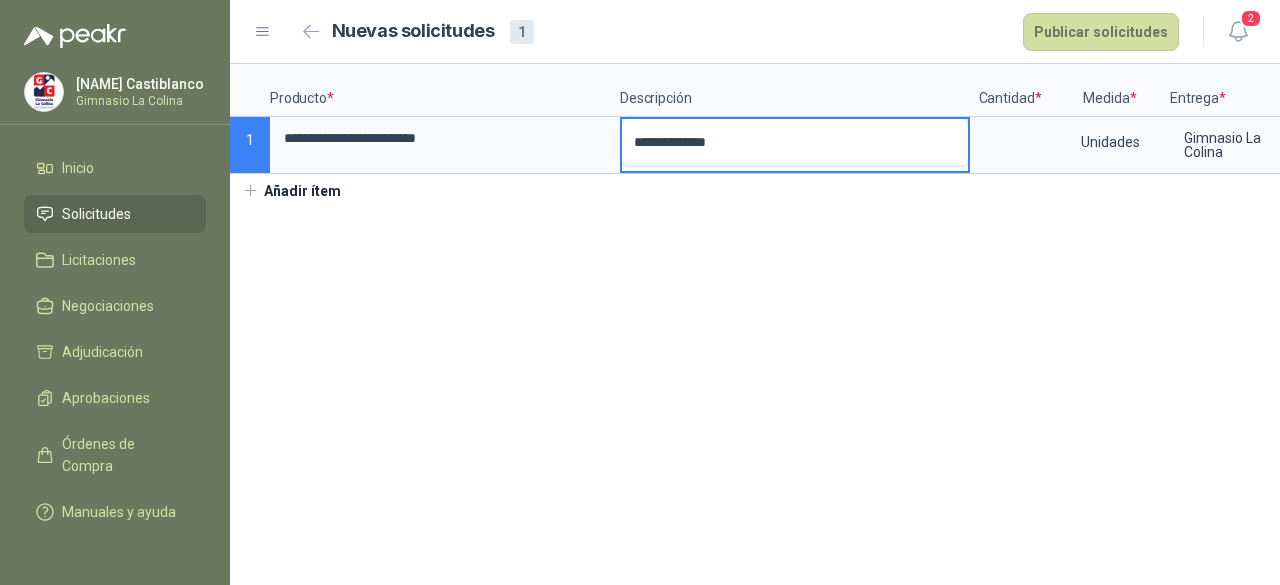 type 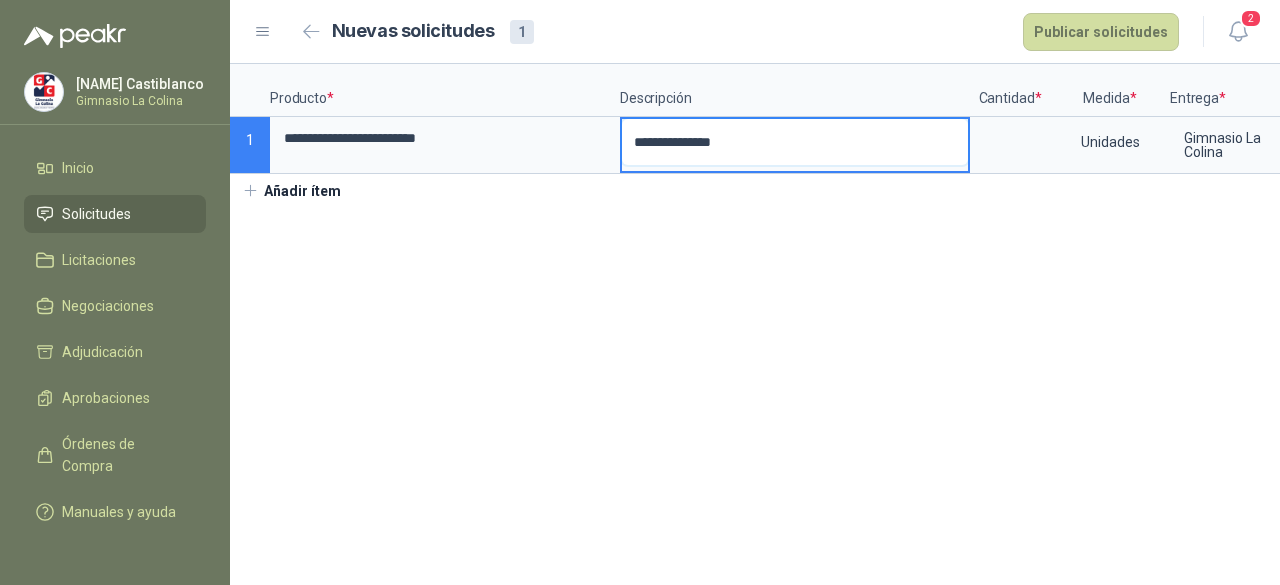 type 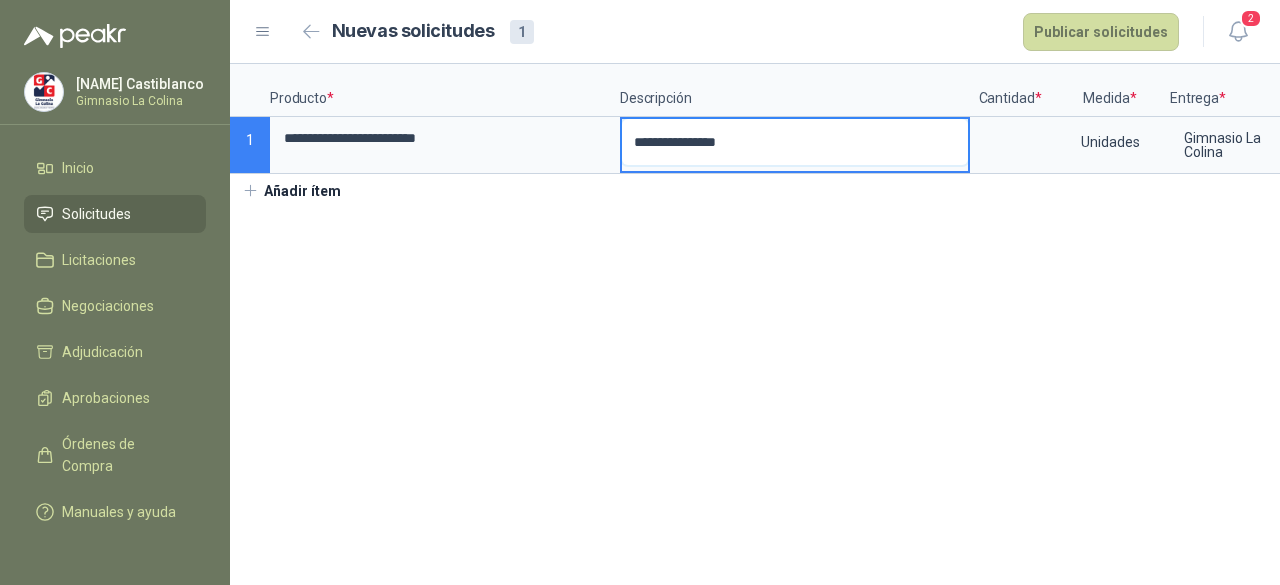 type 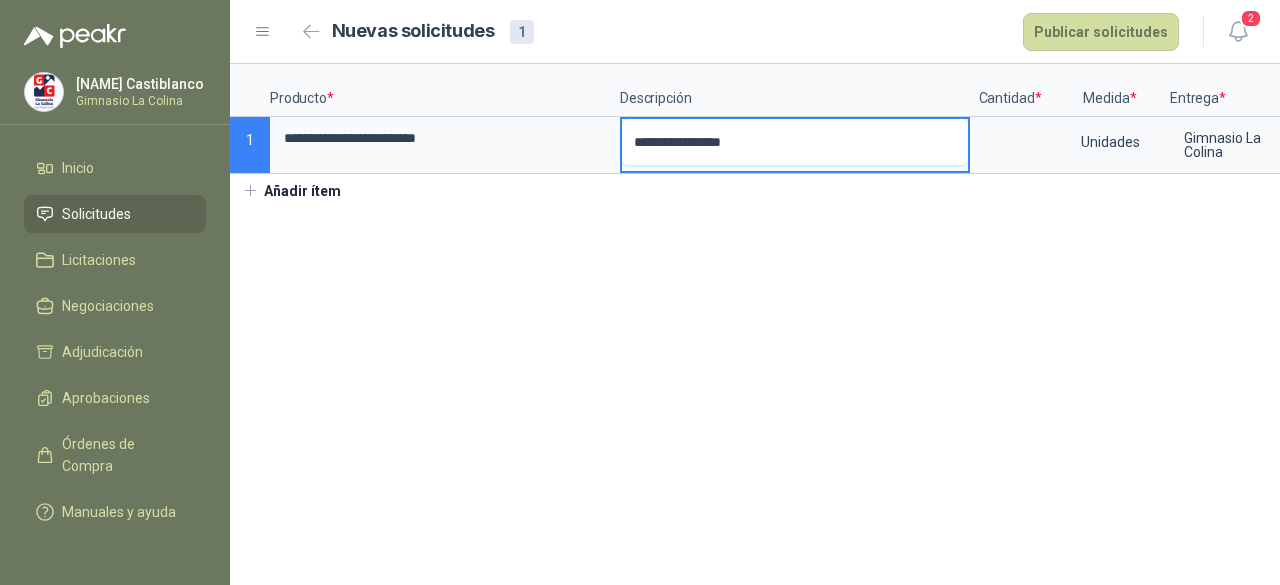 type 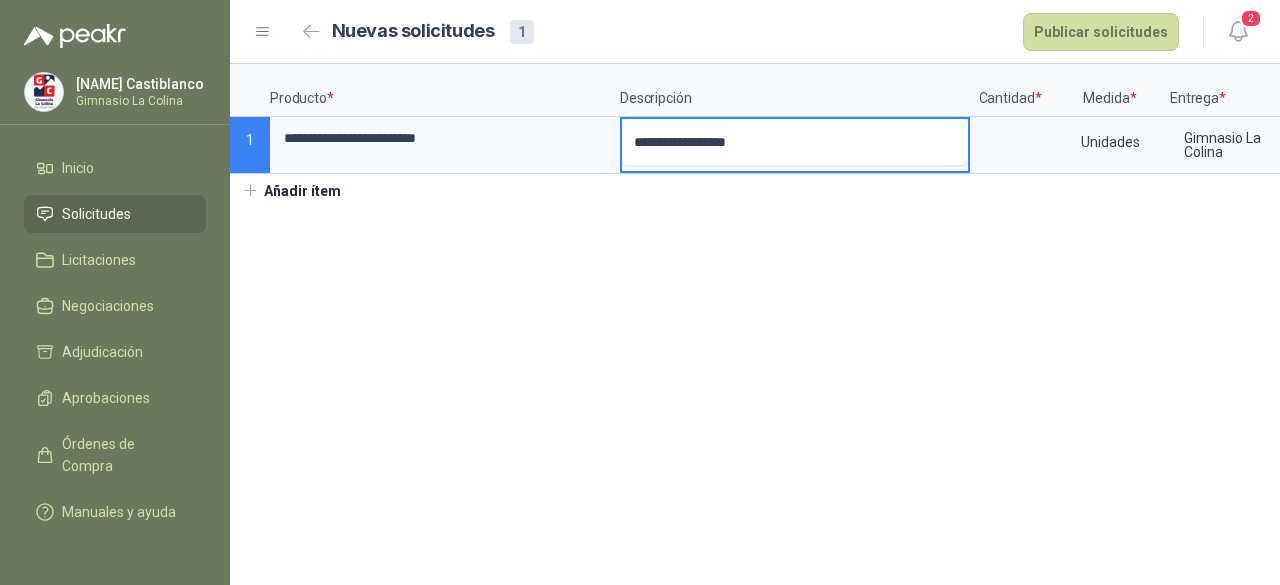 type 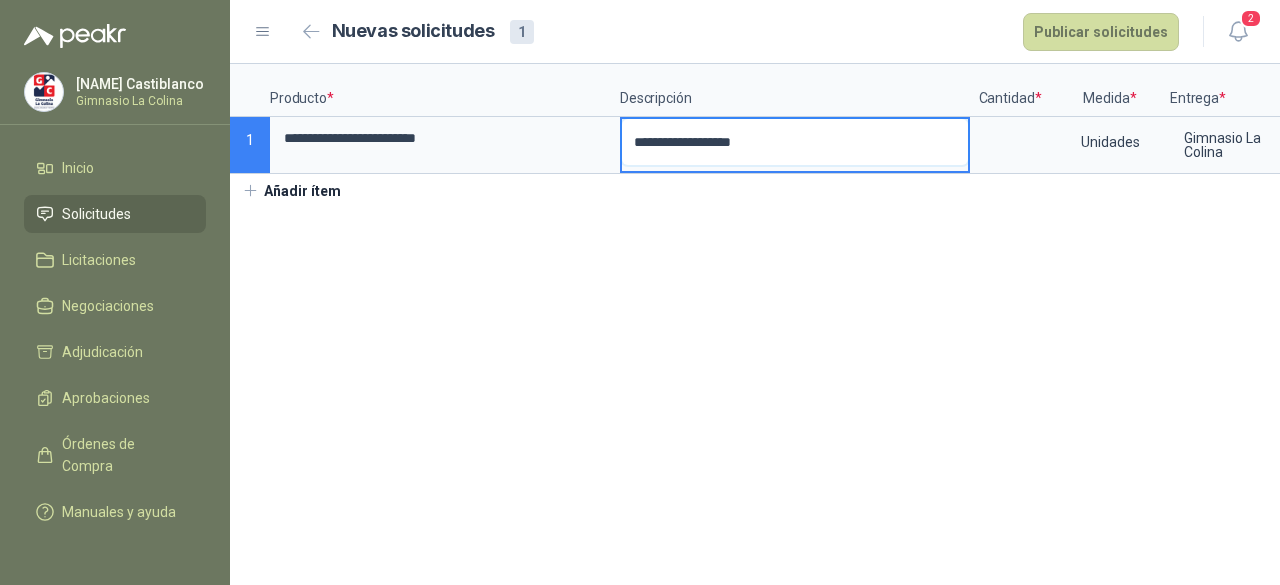 type 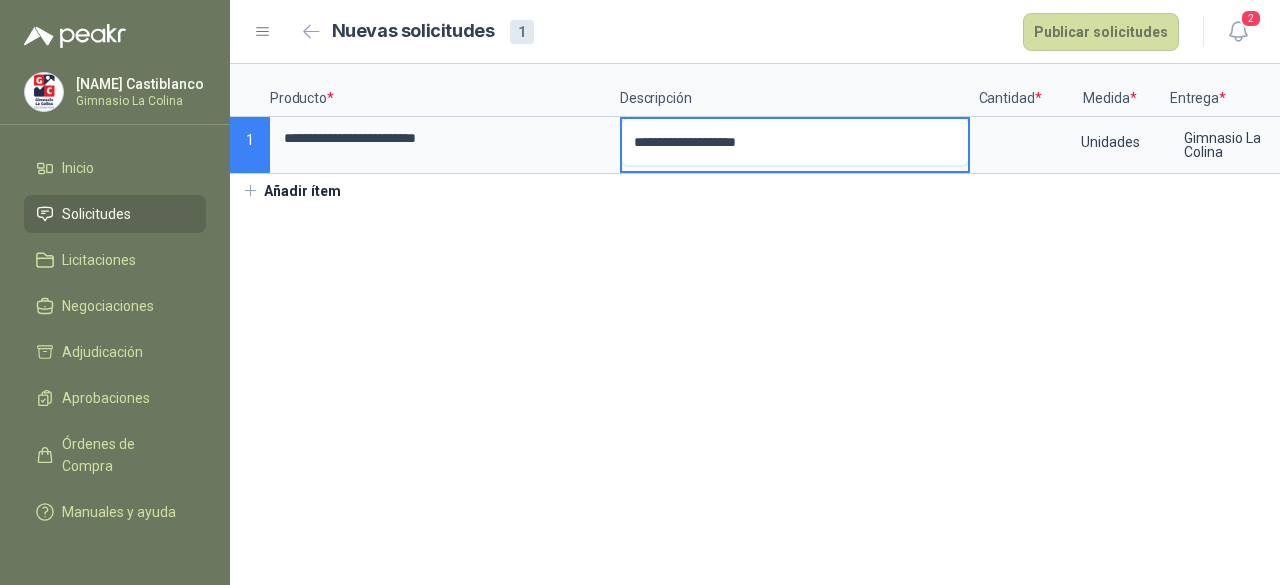 type 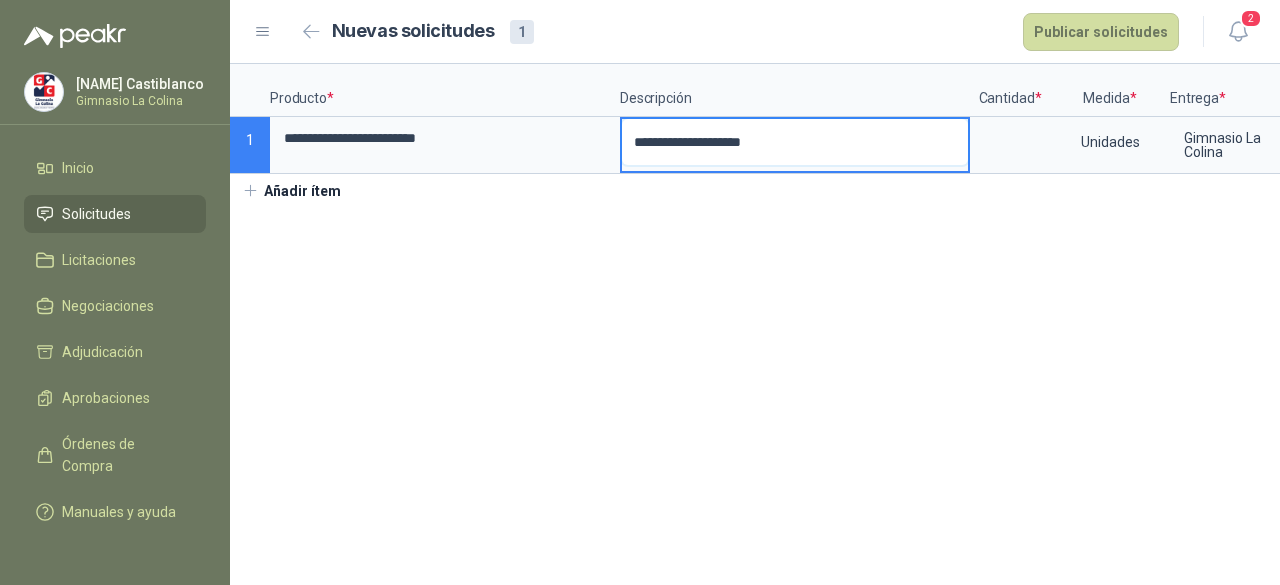 type 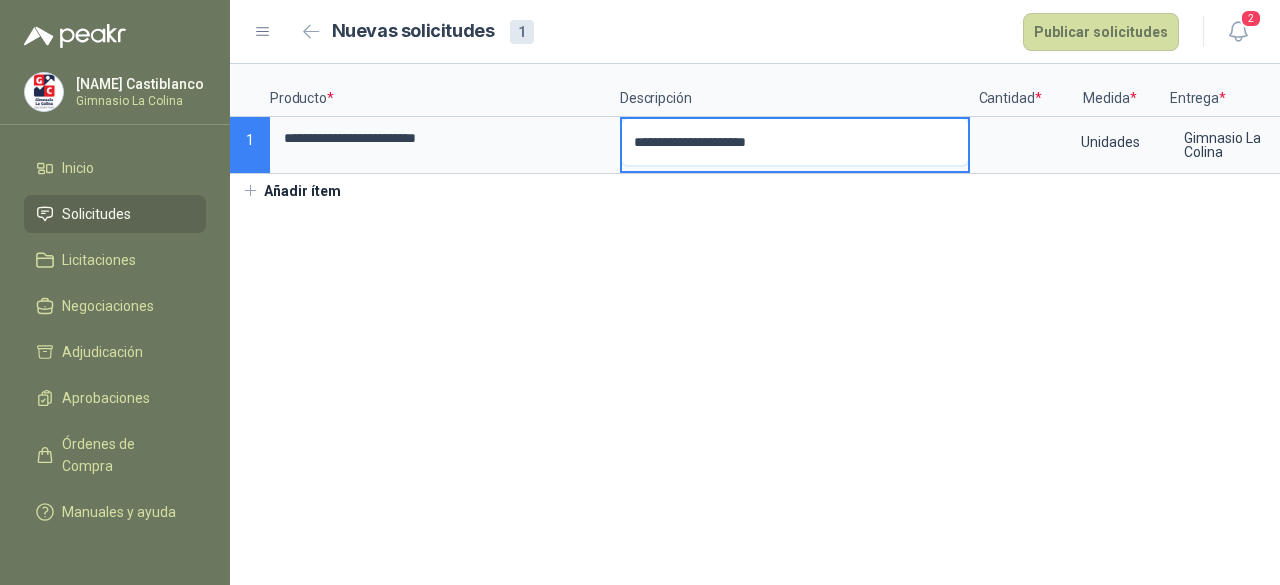type 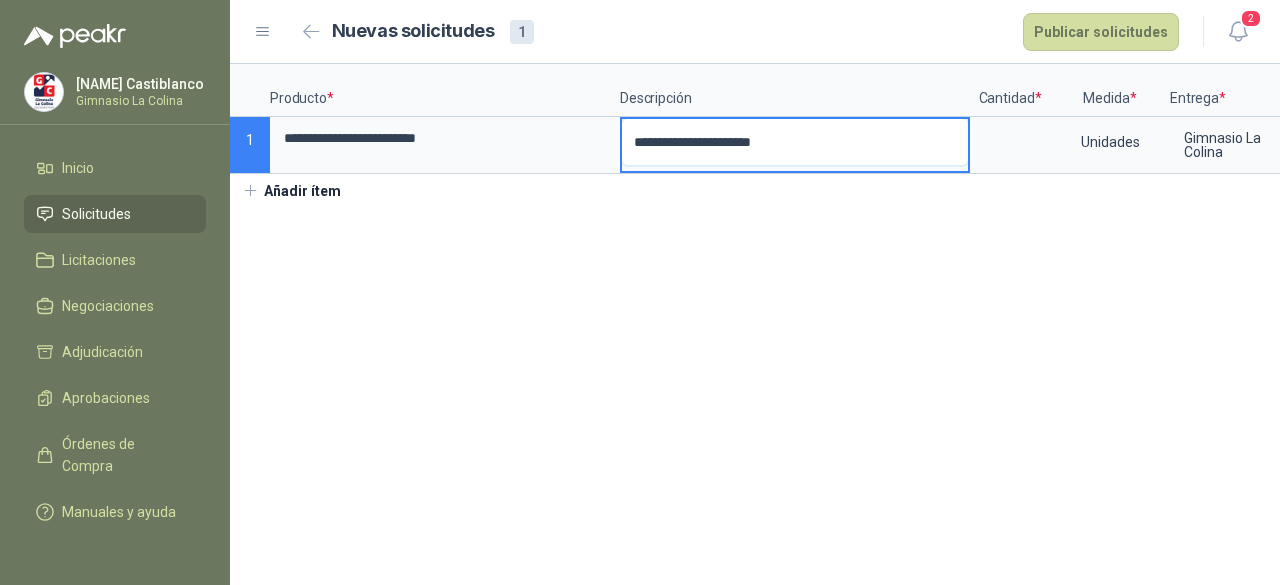 type 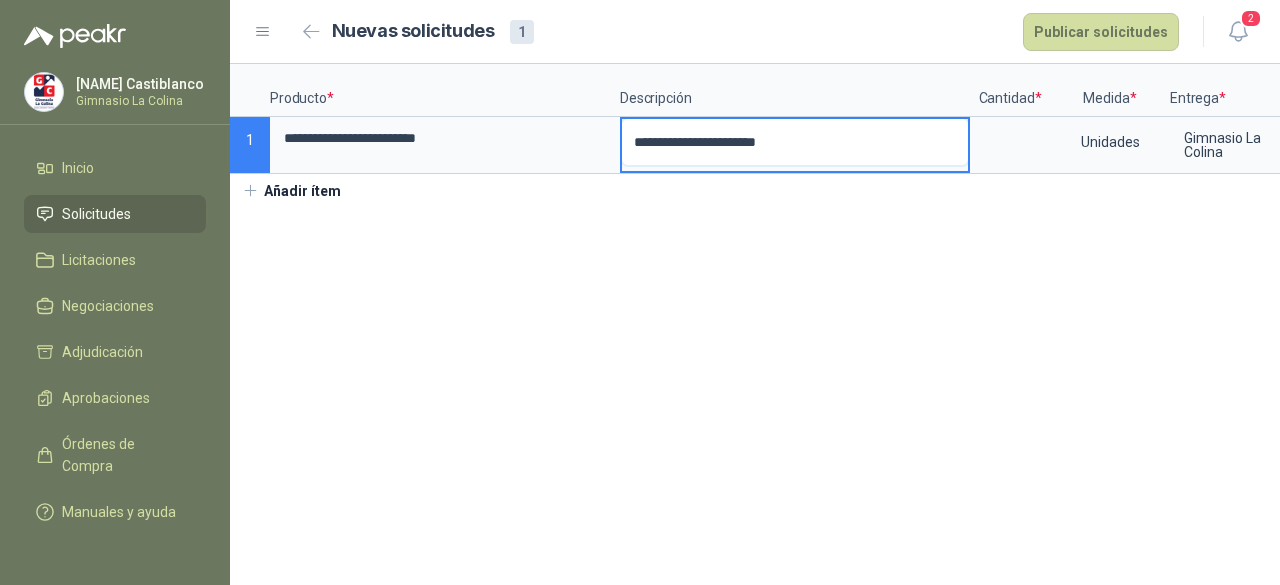 type 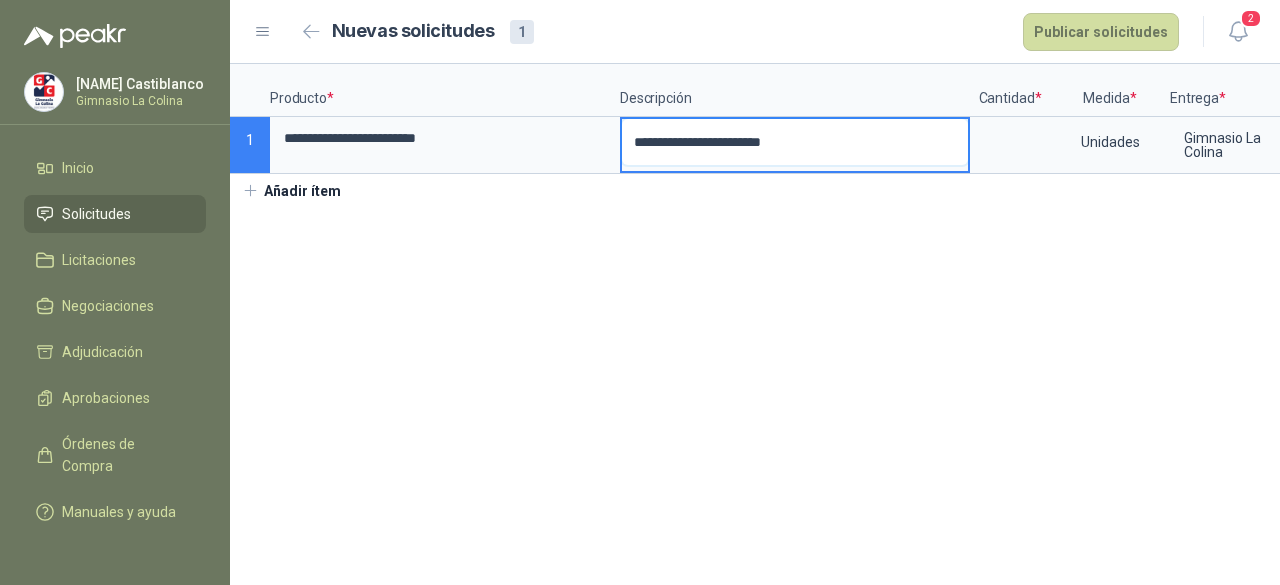 type 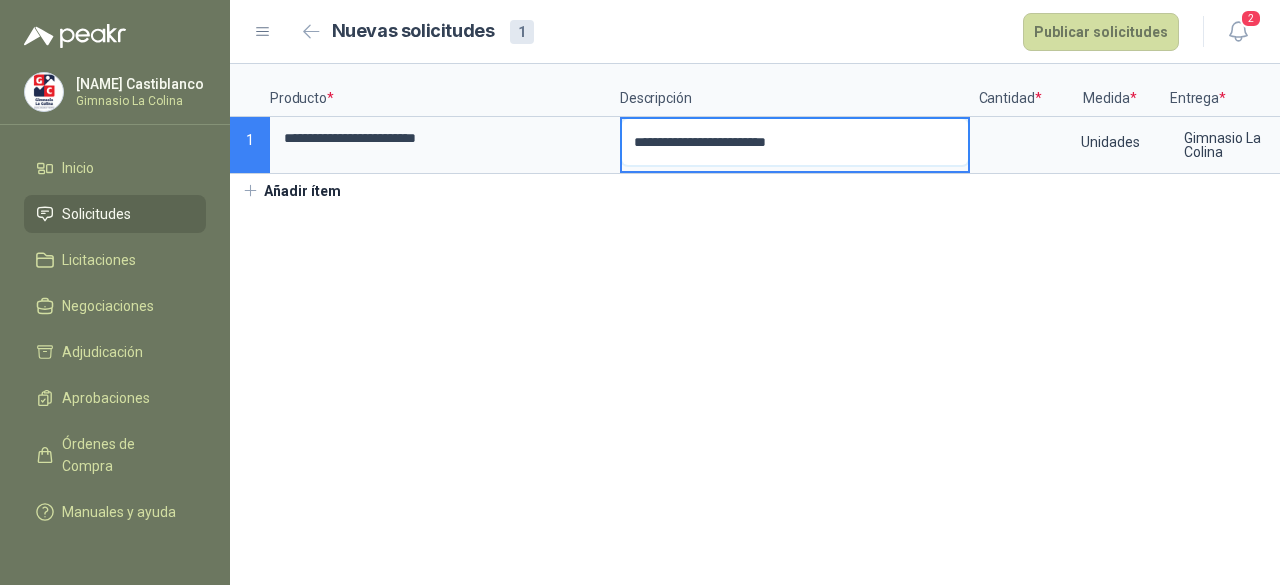type 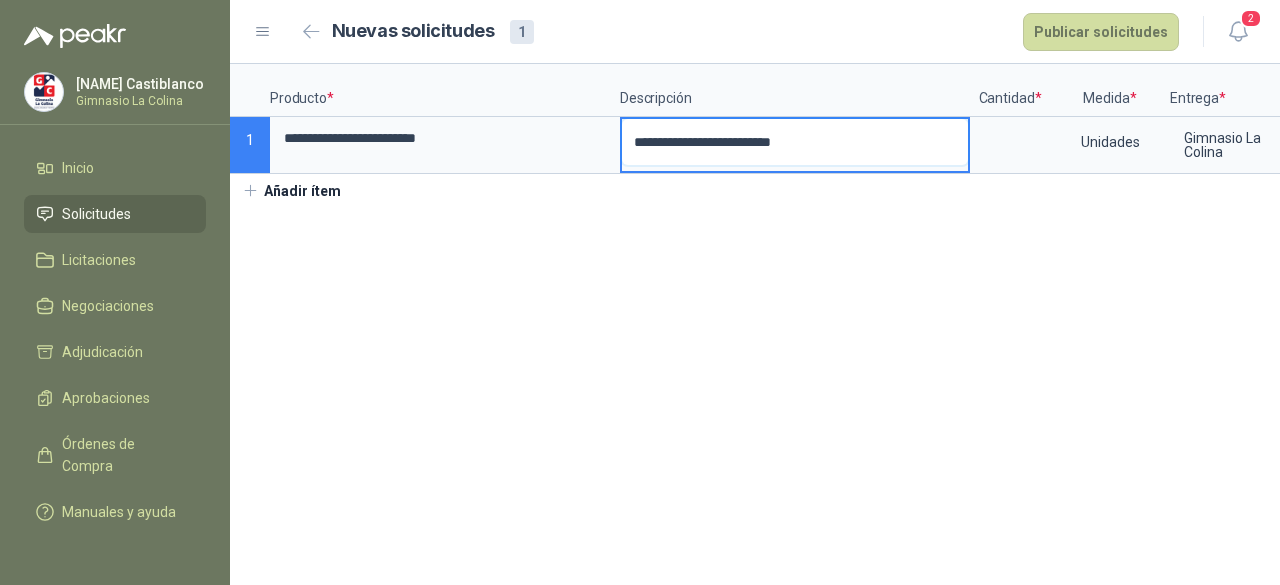 type 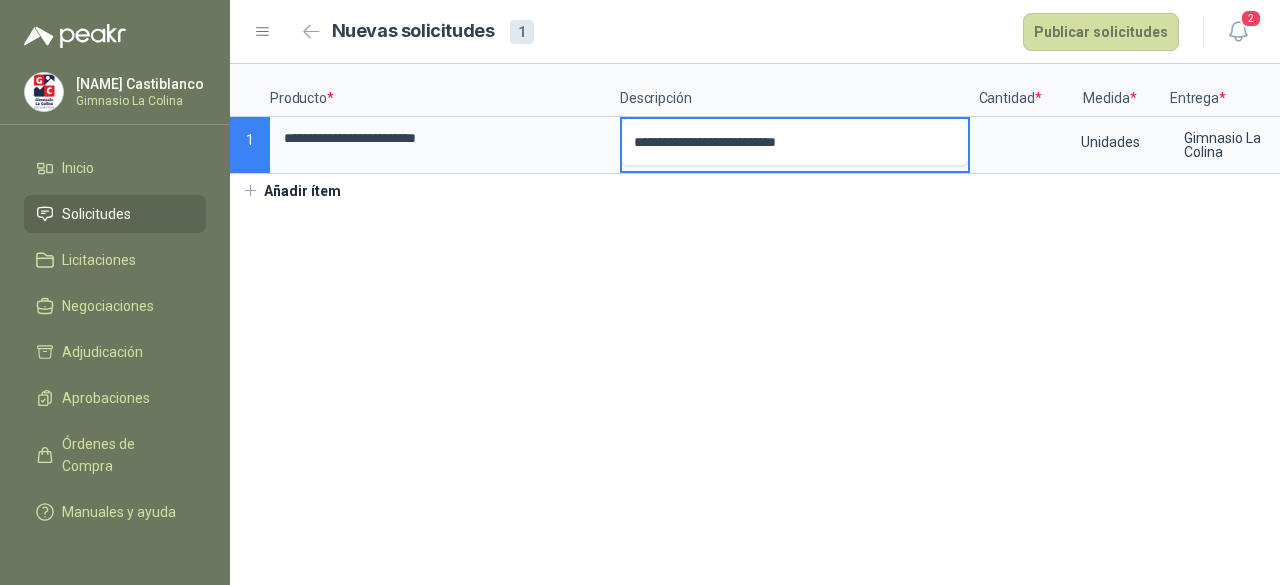 type 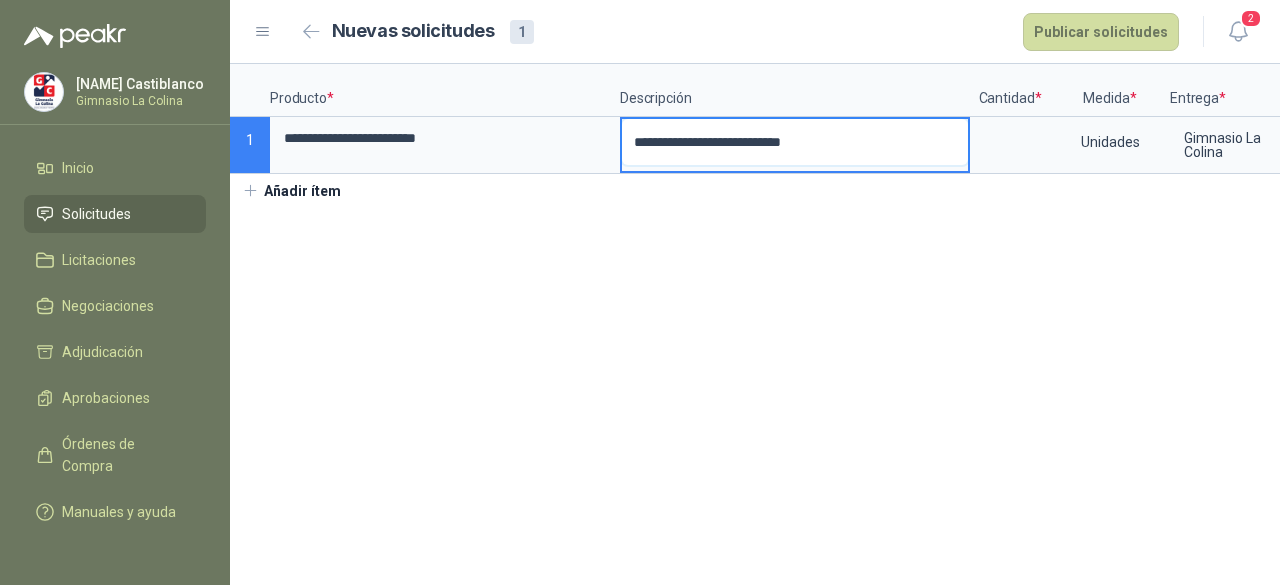 type 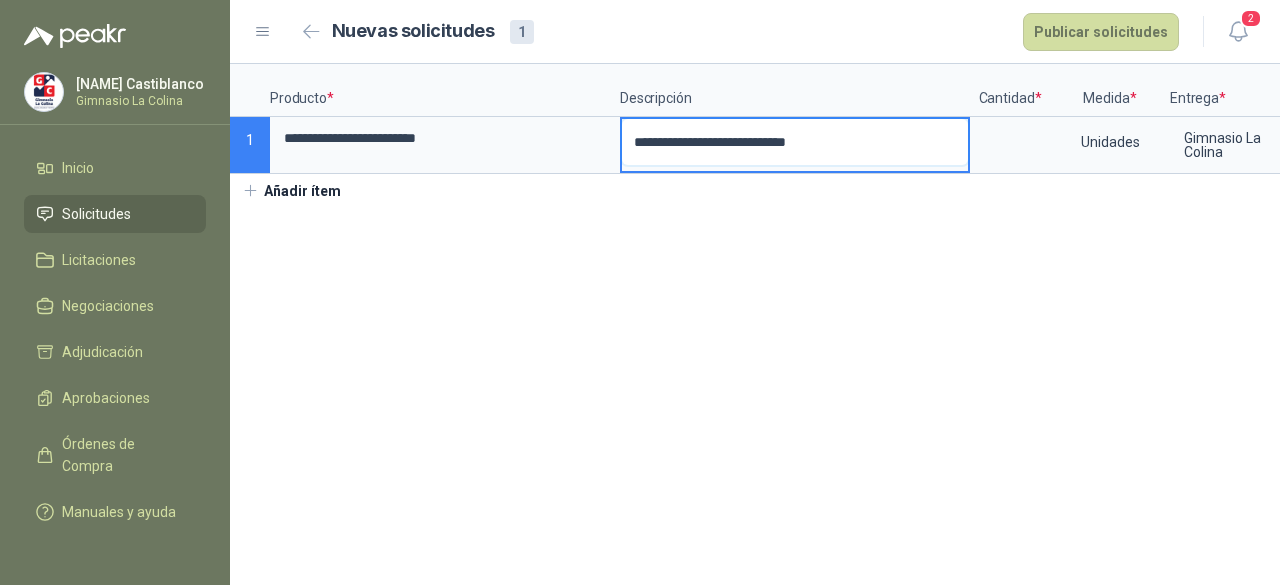 type 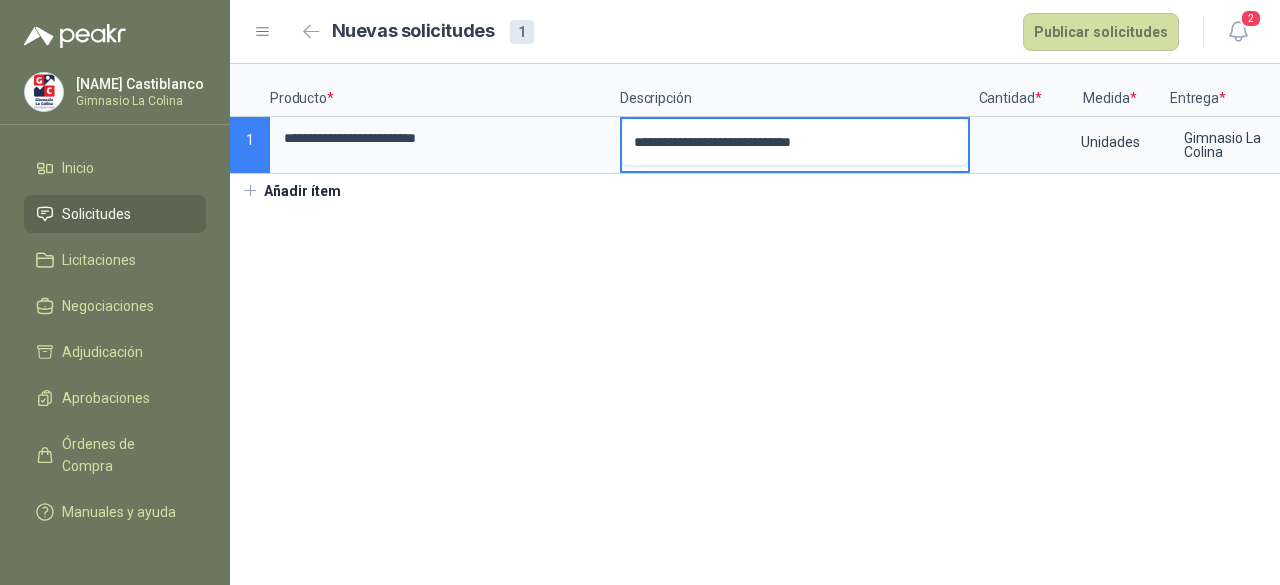 type 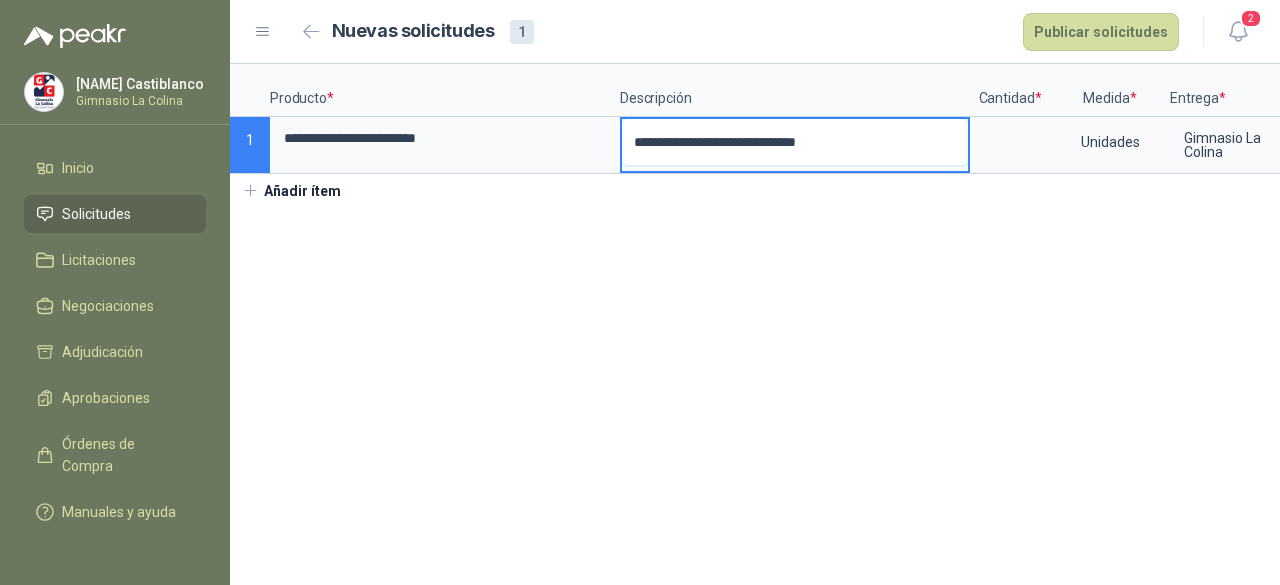 type 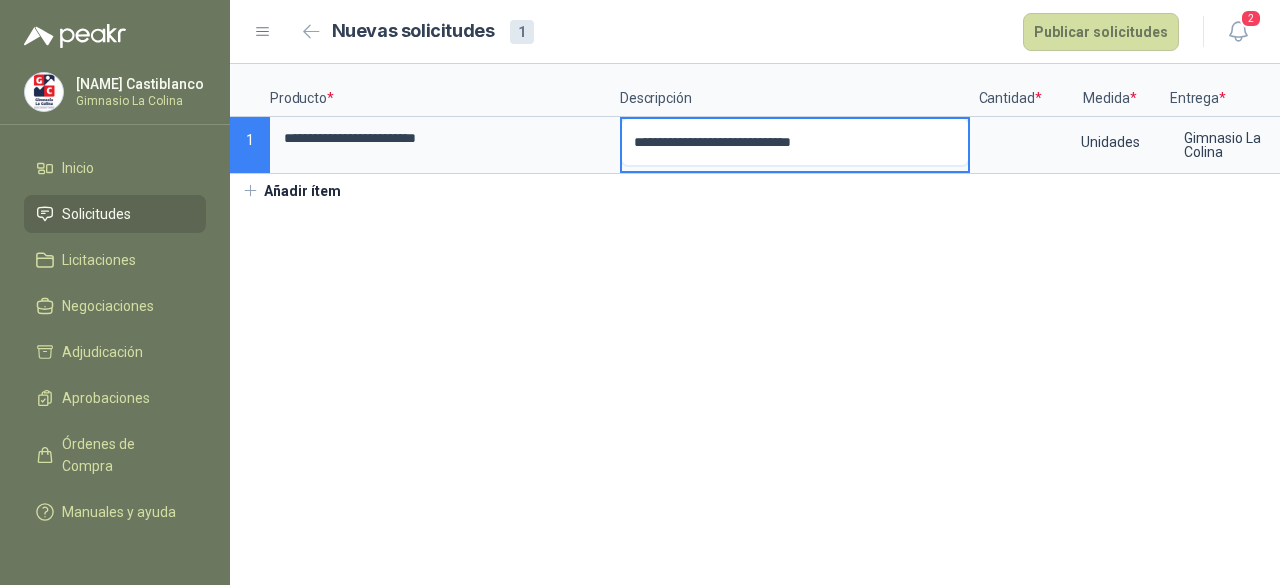 type 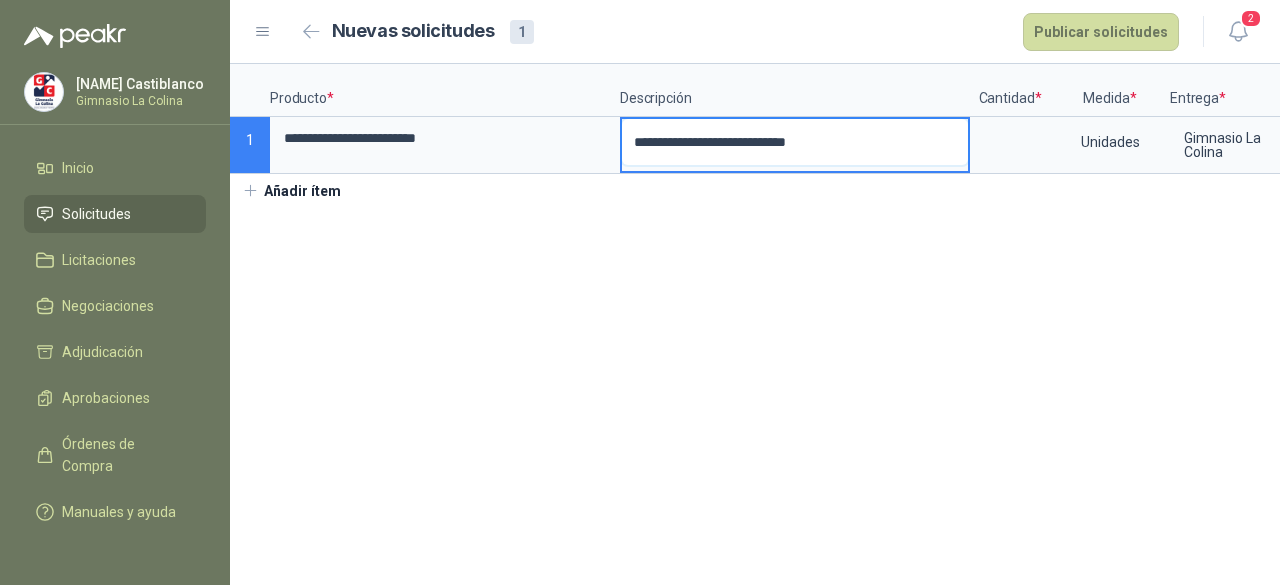 type 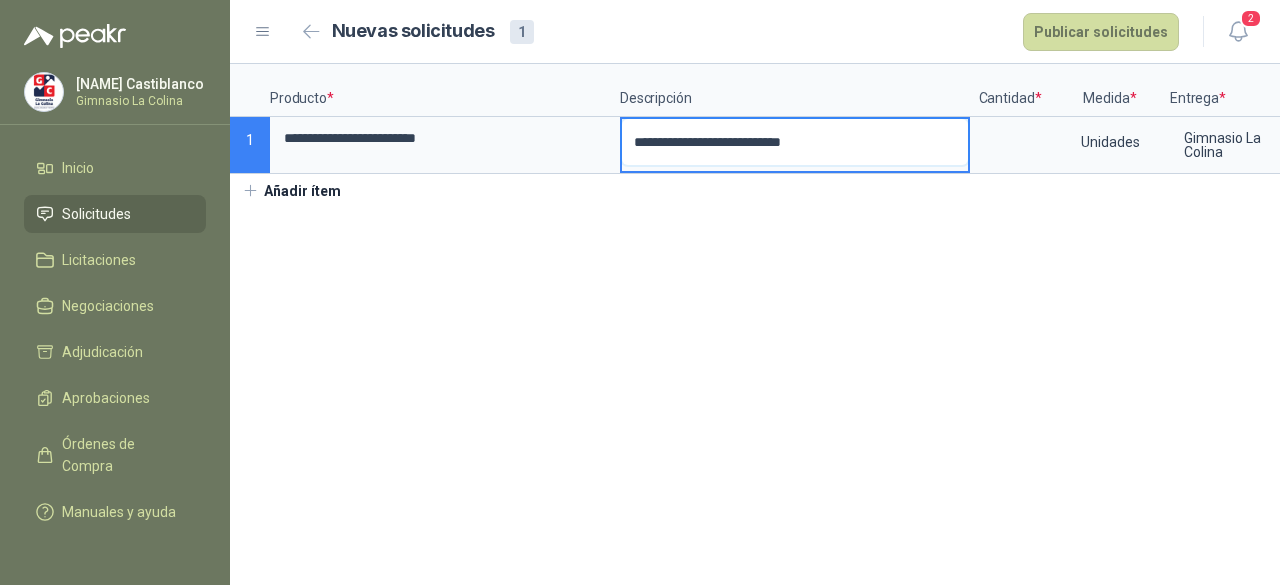 type 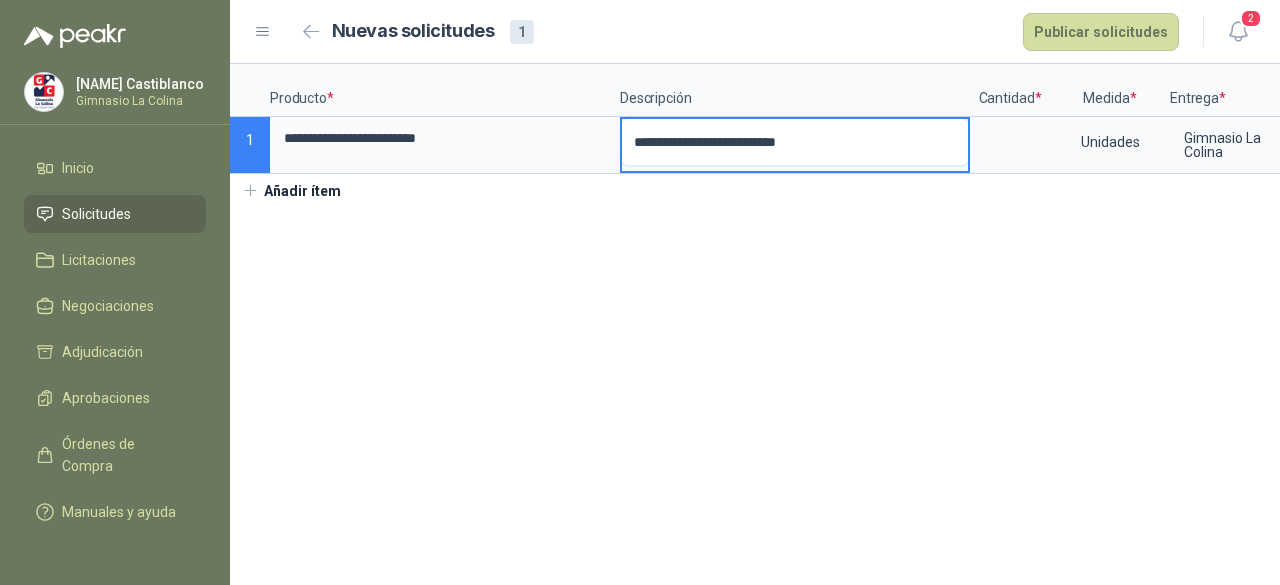type 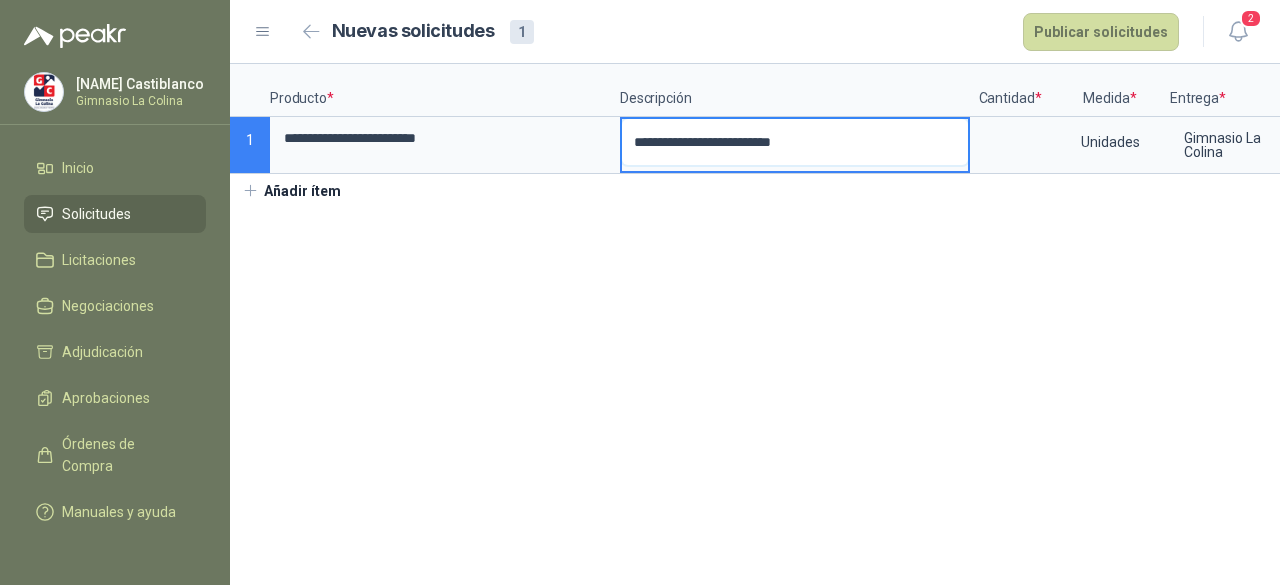 type 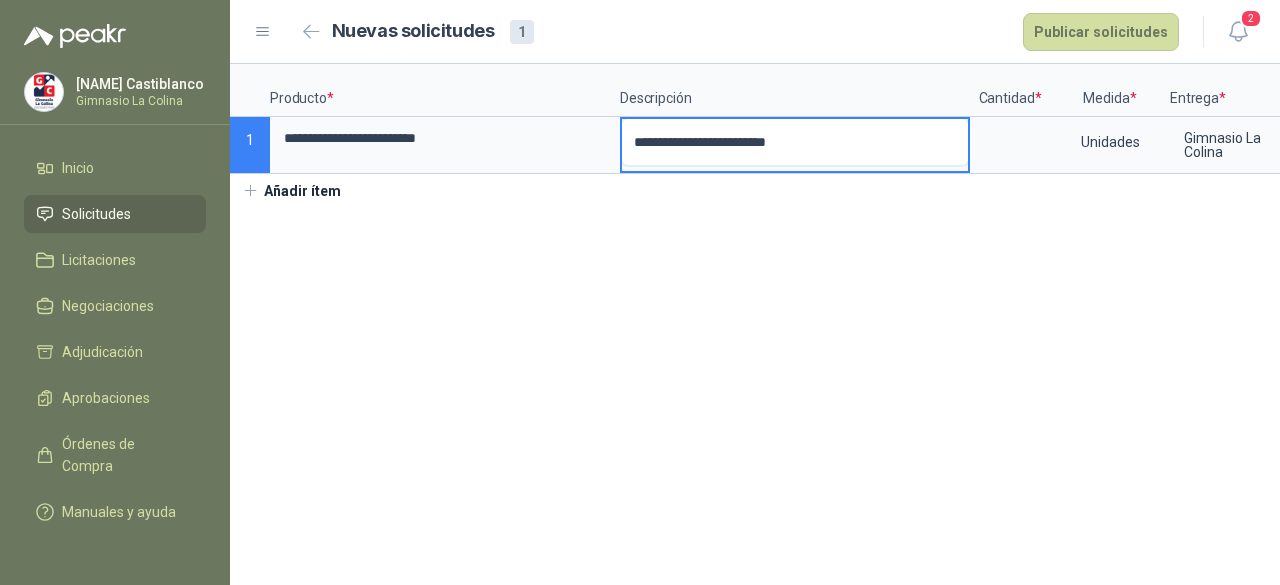 type 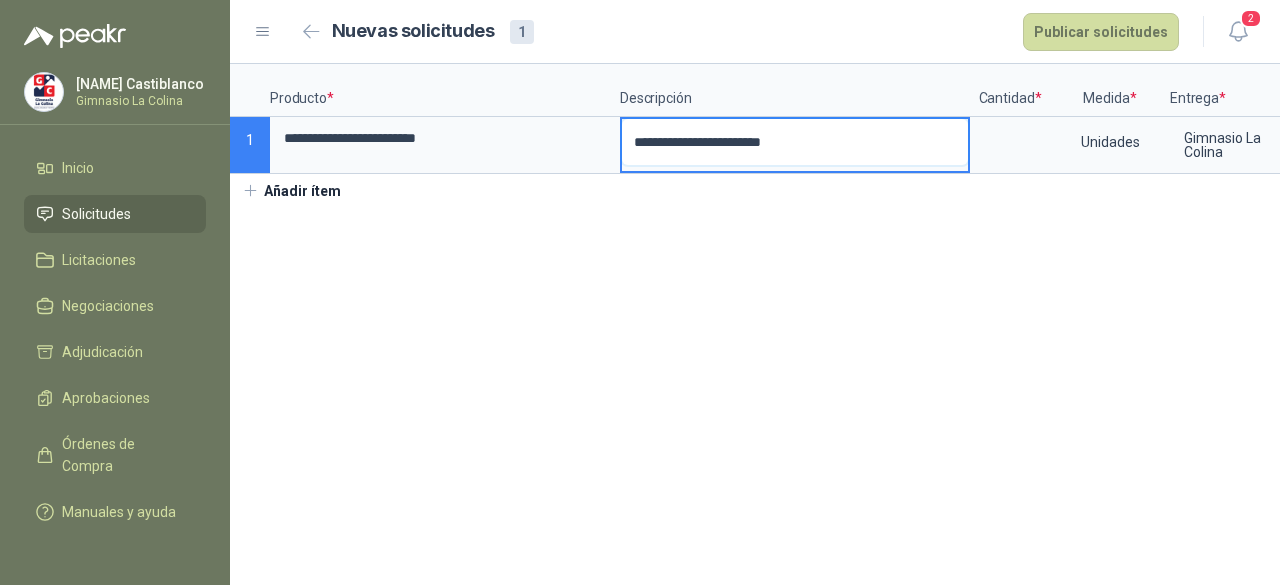 type 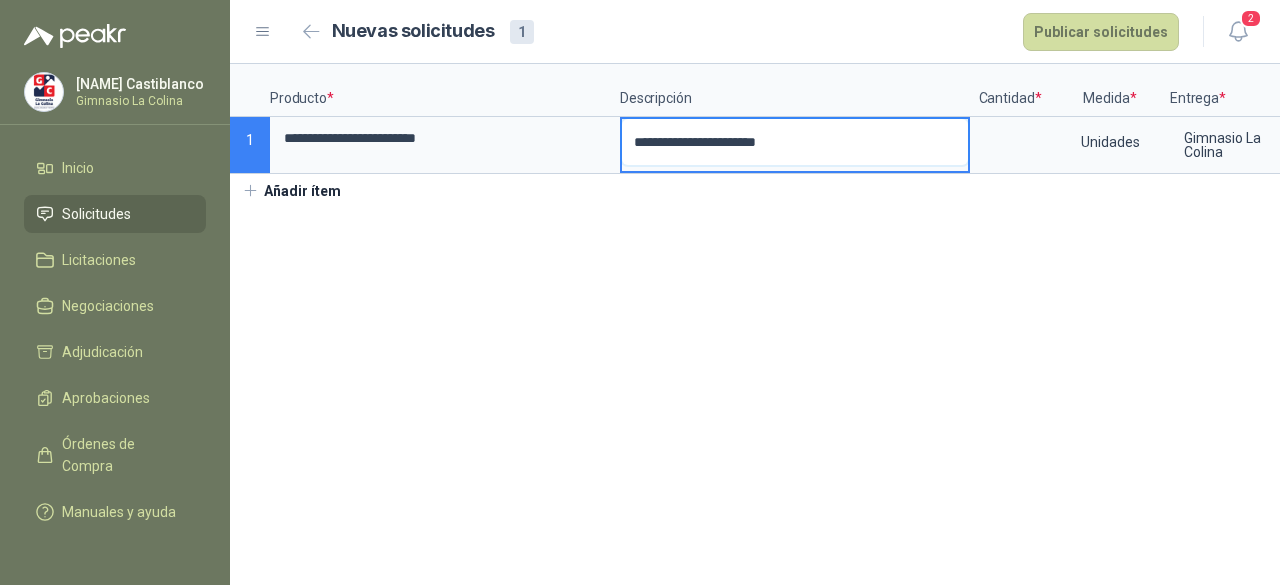 type 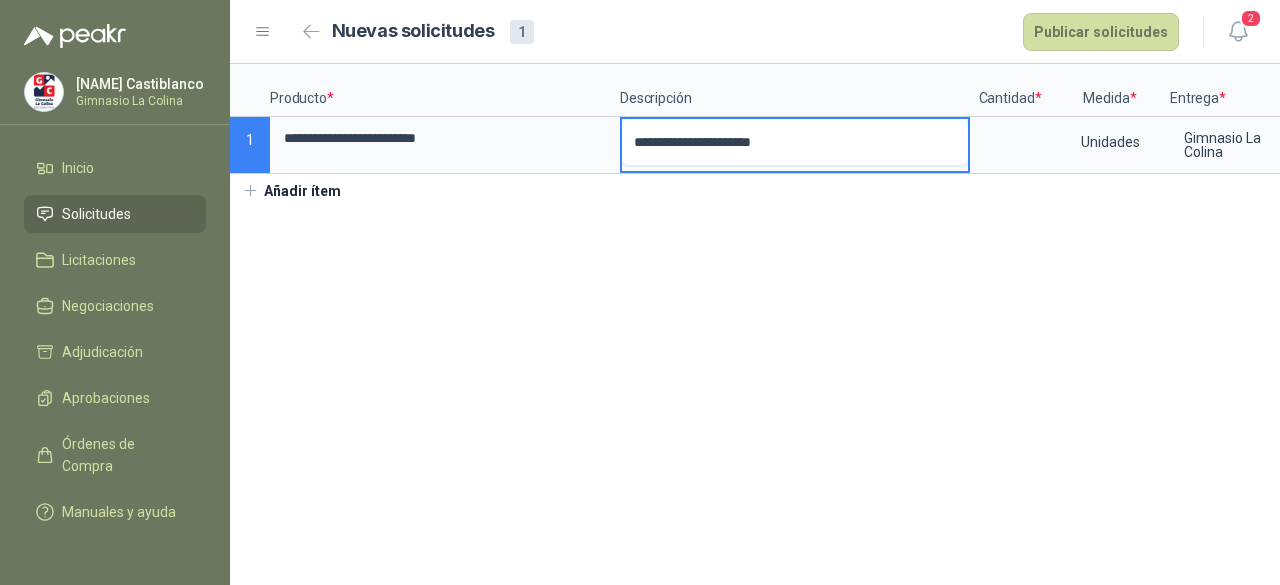 type 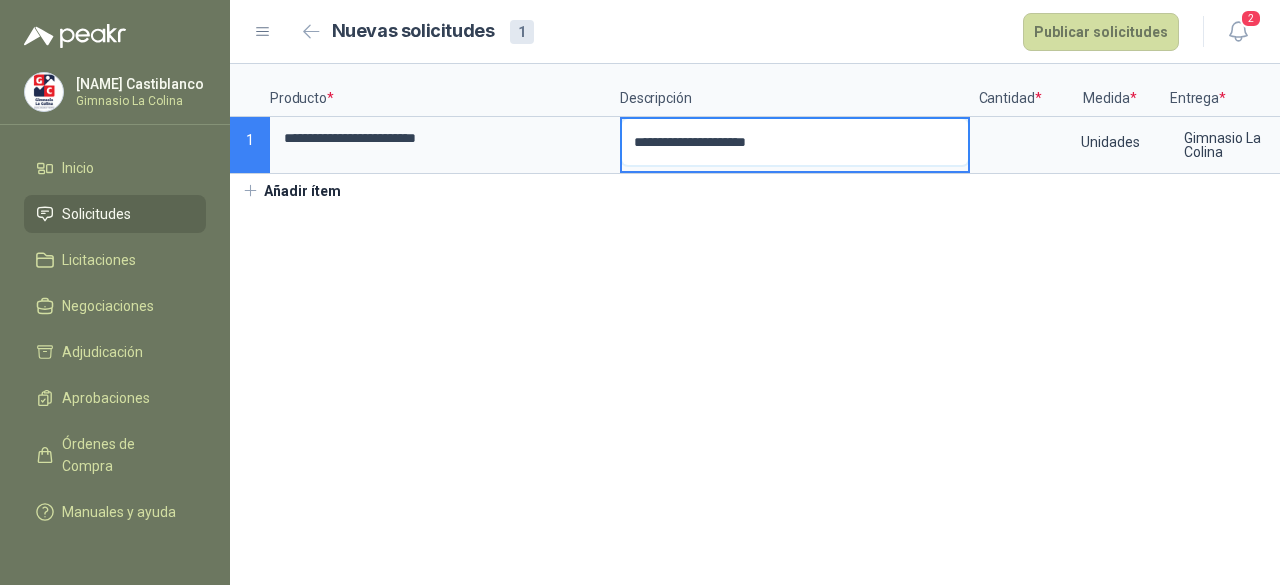 type 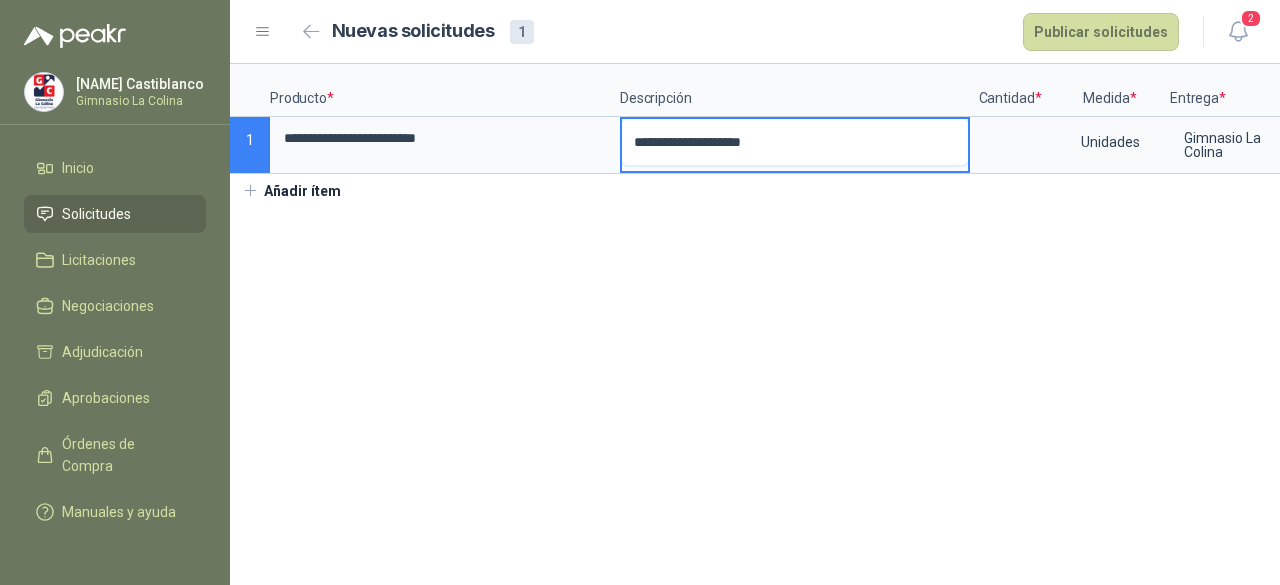 type 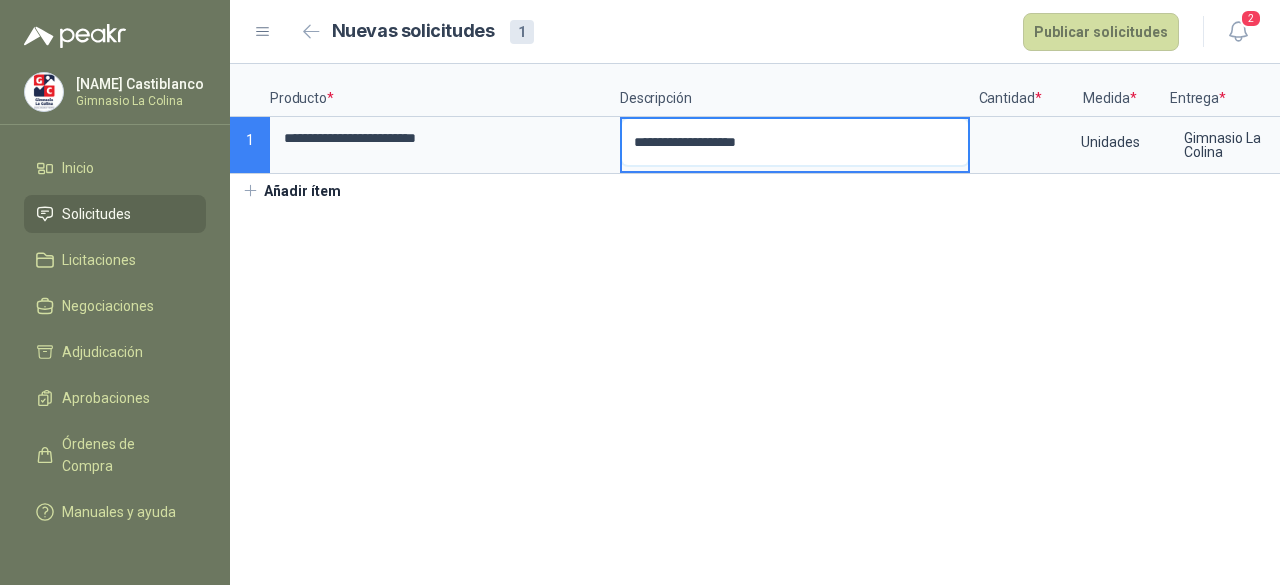 type 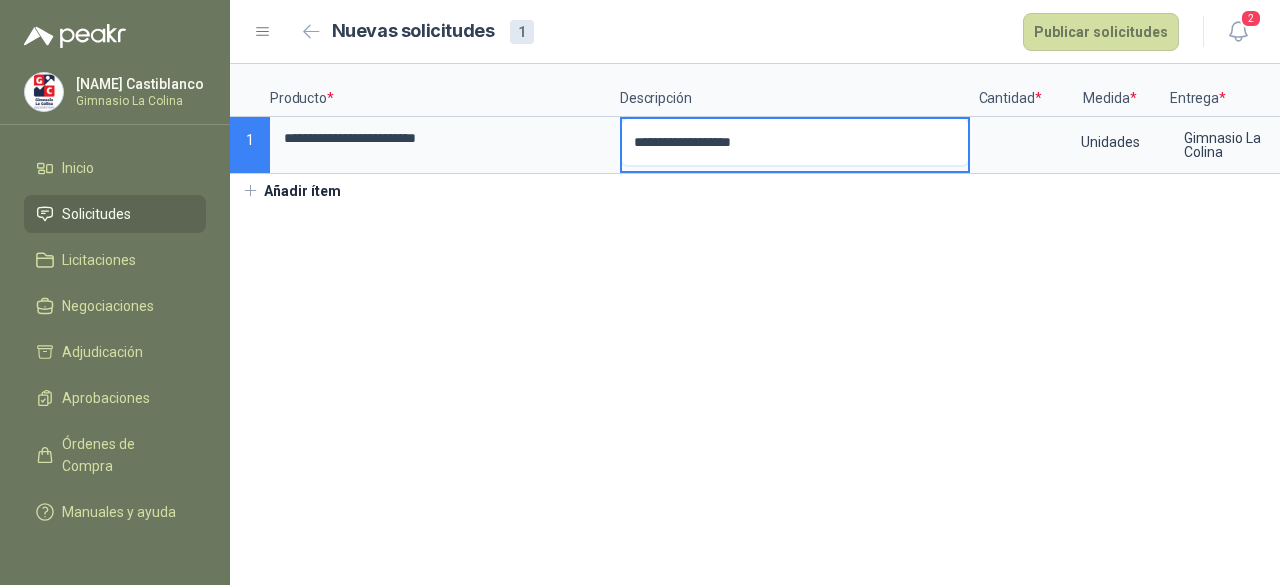 type 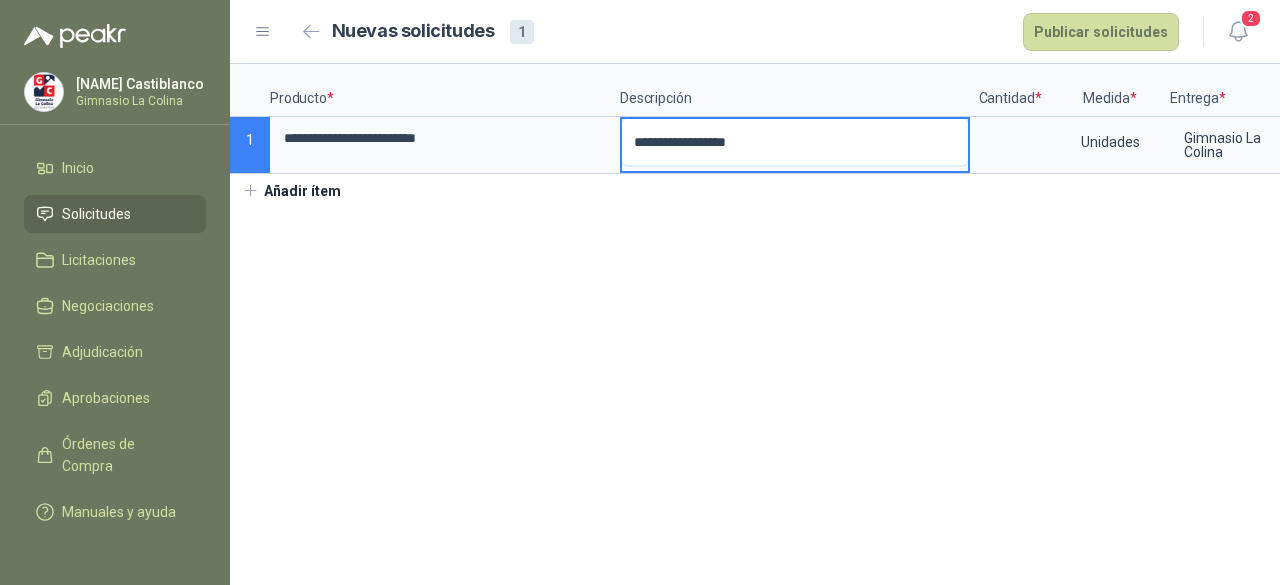 type 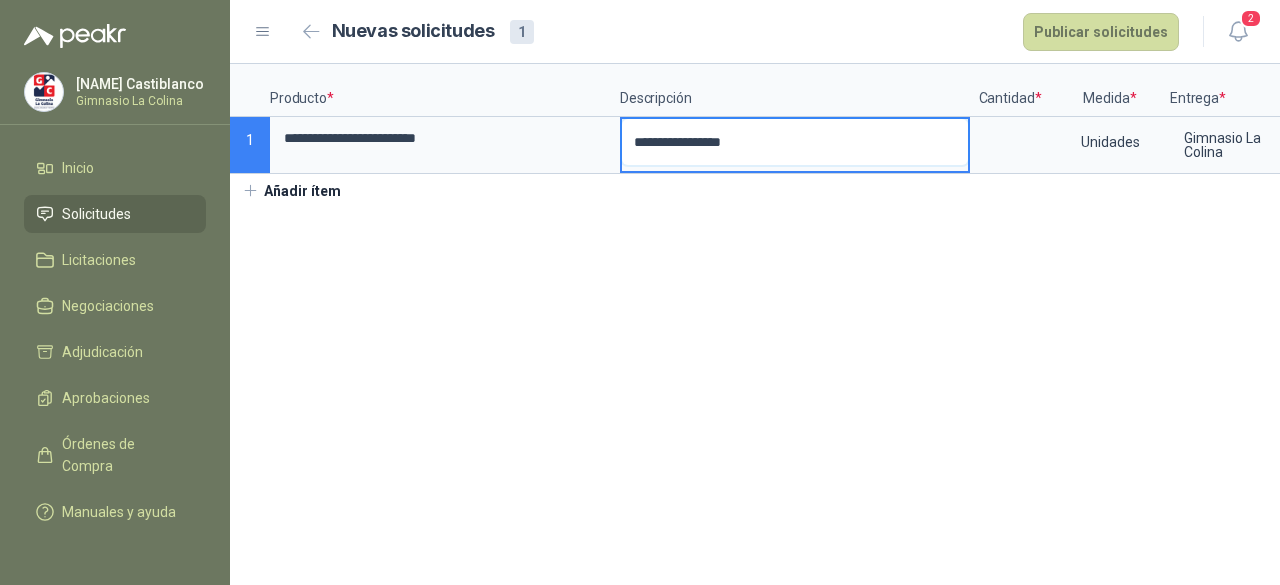 type 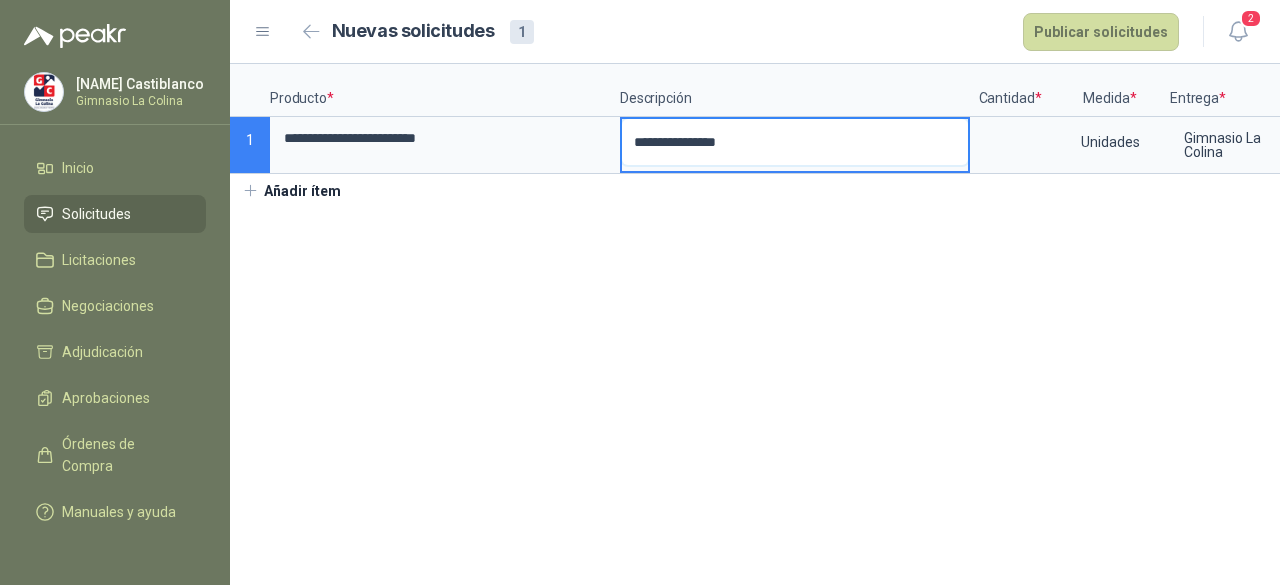 type 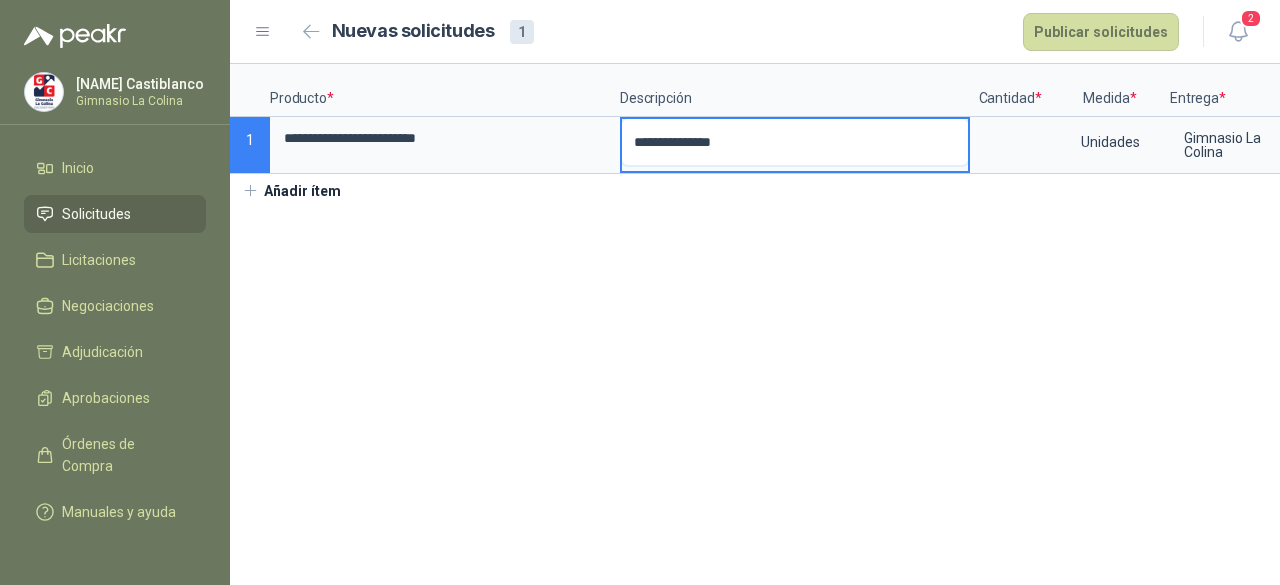 type 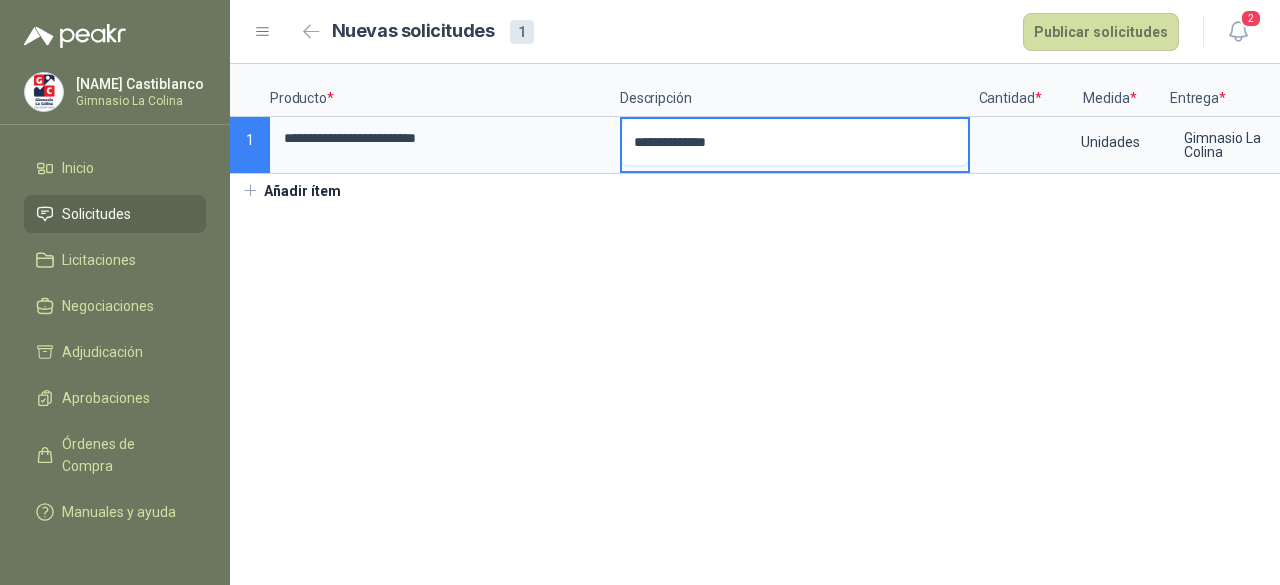 type 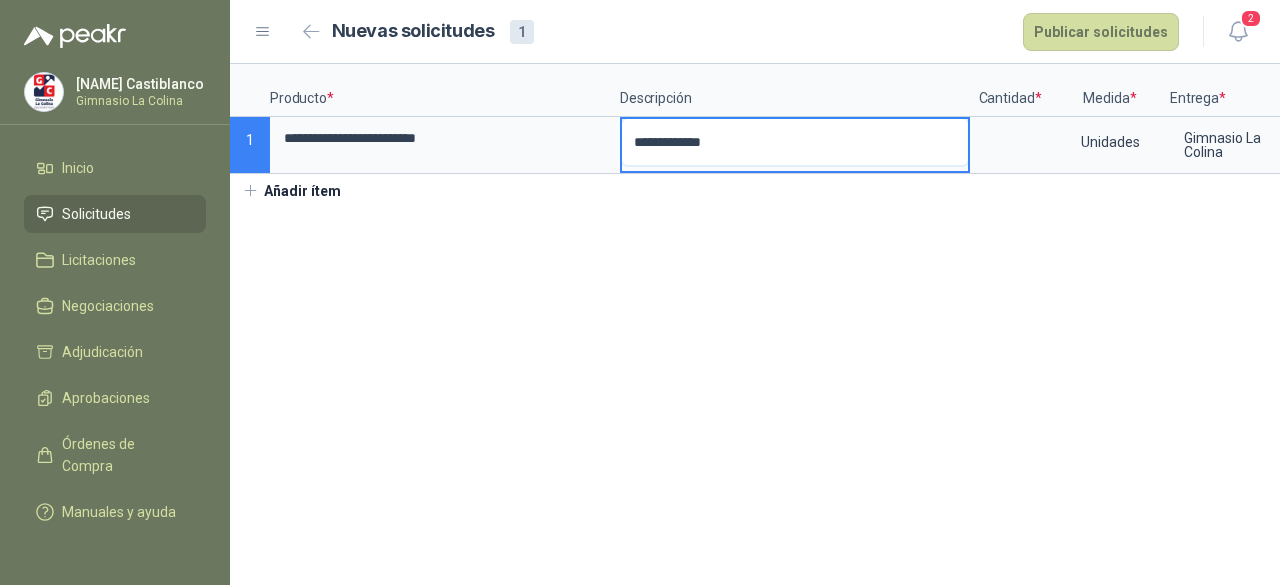 type 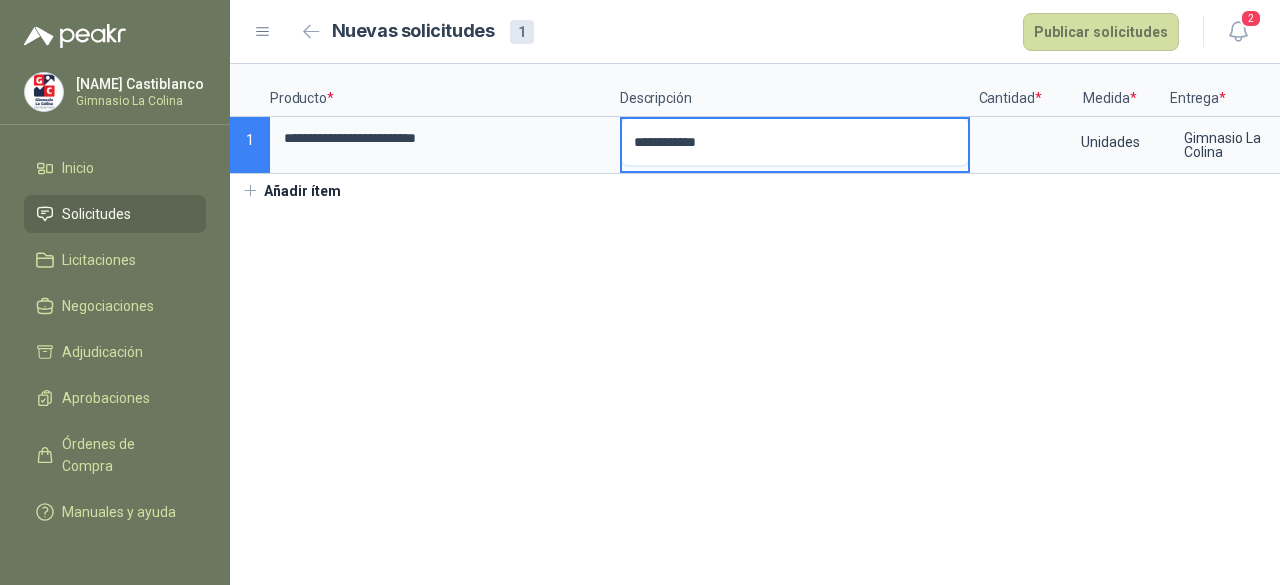 type 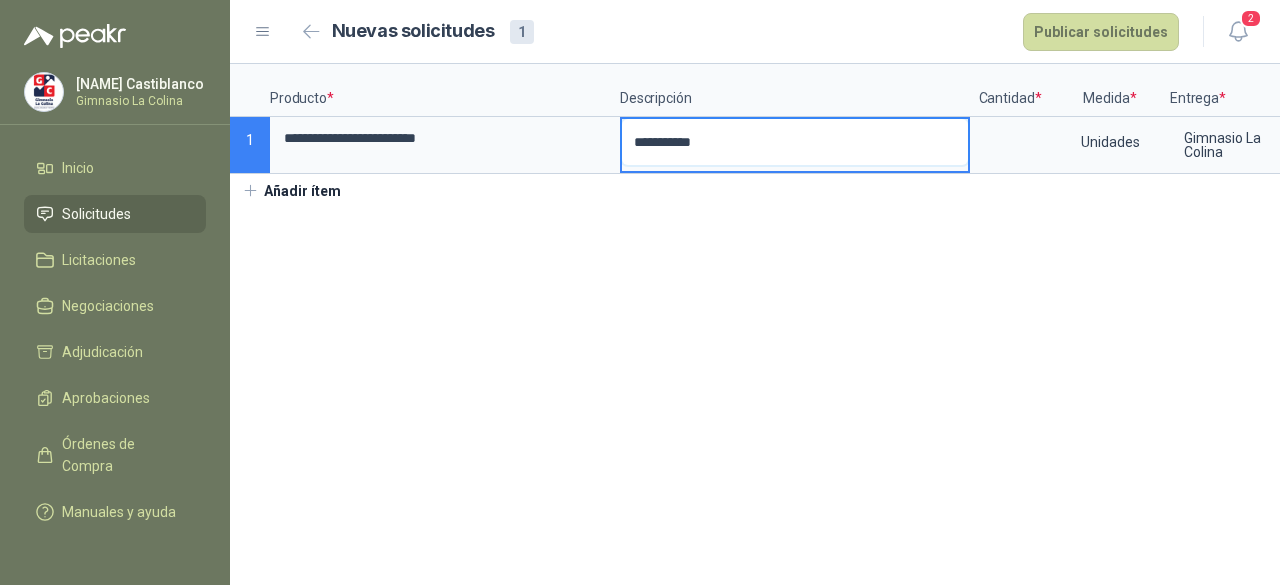 type 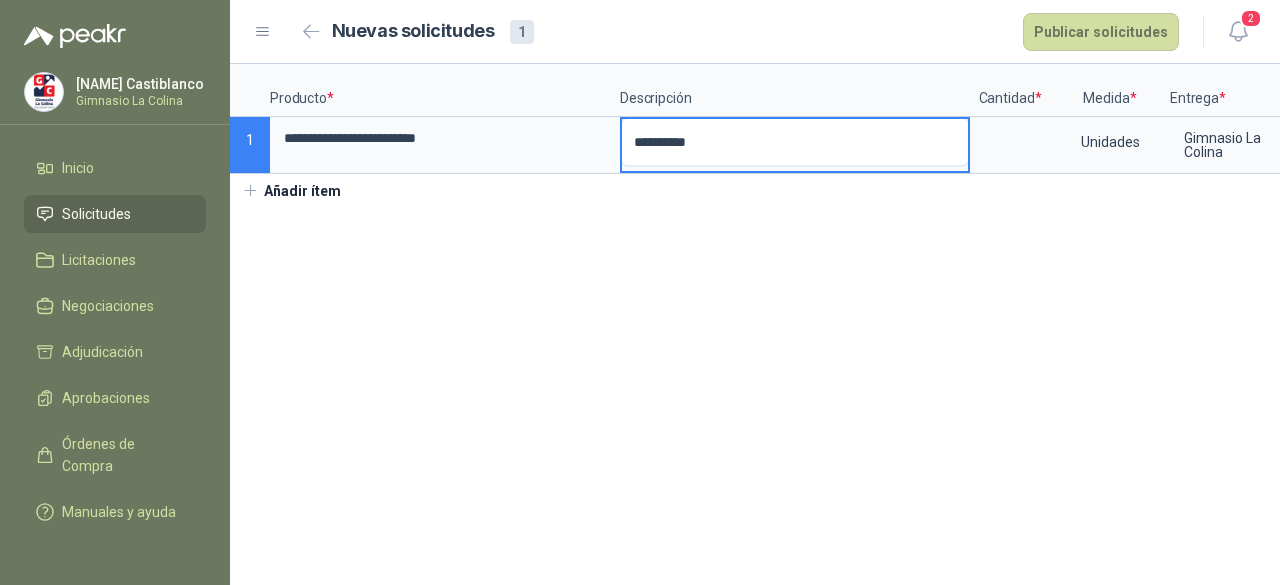 type 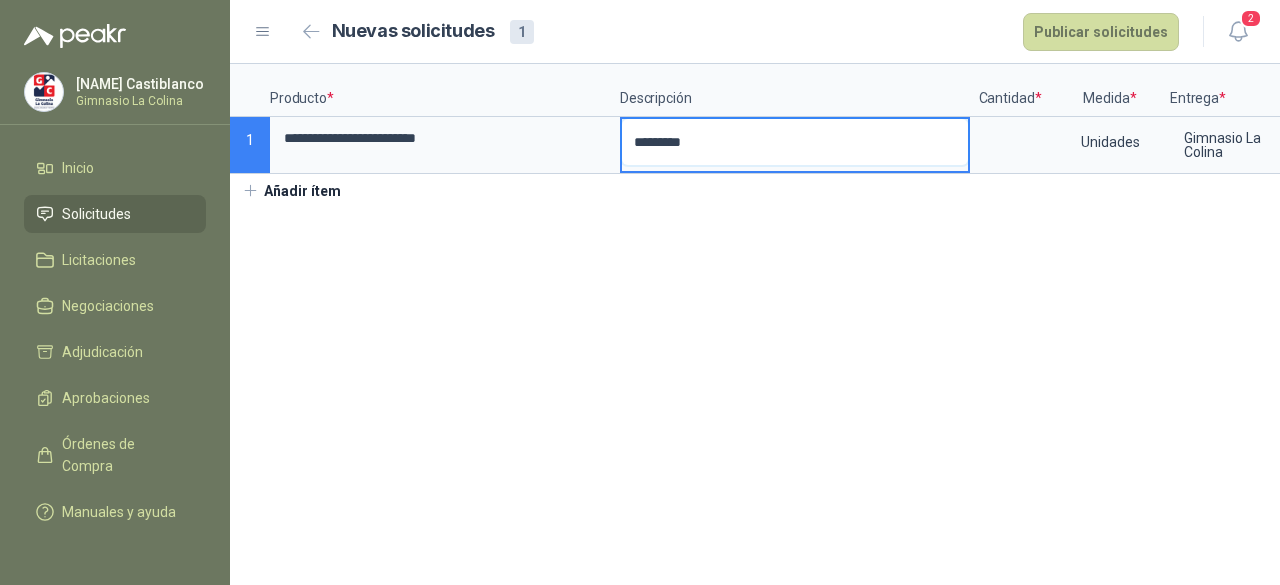 type 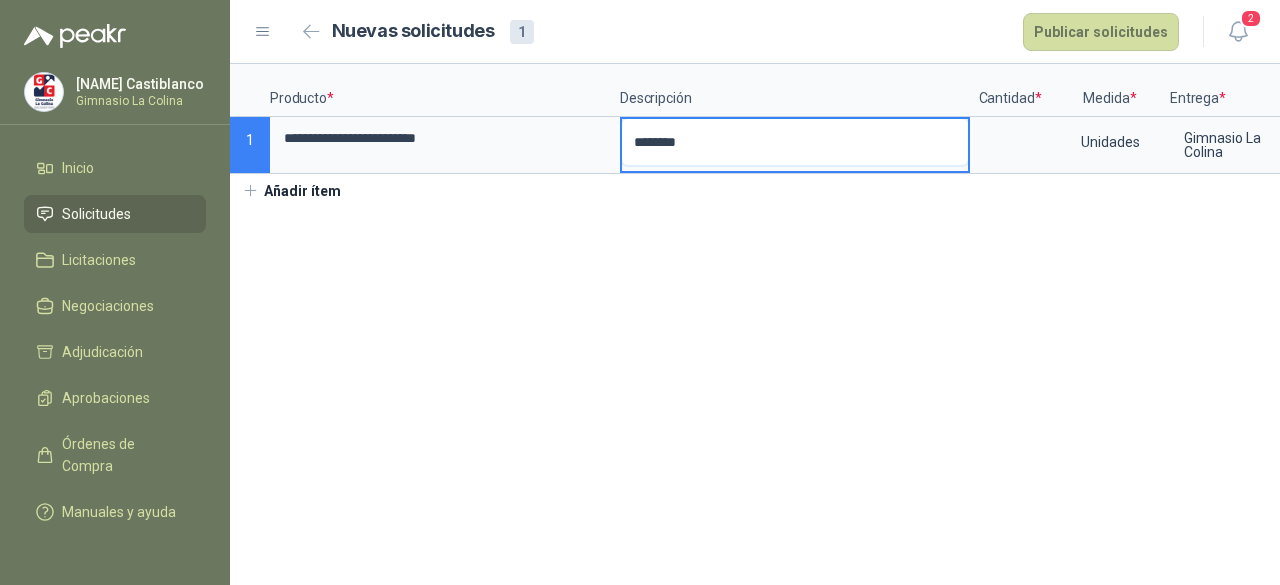 type 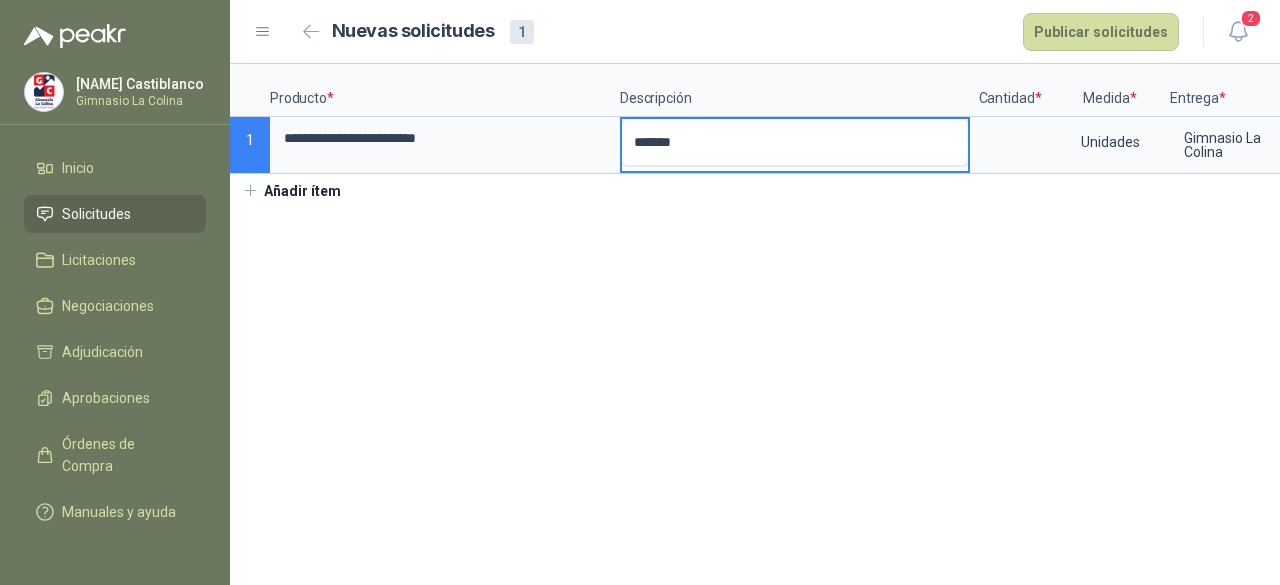 type 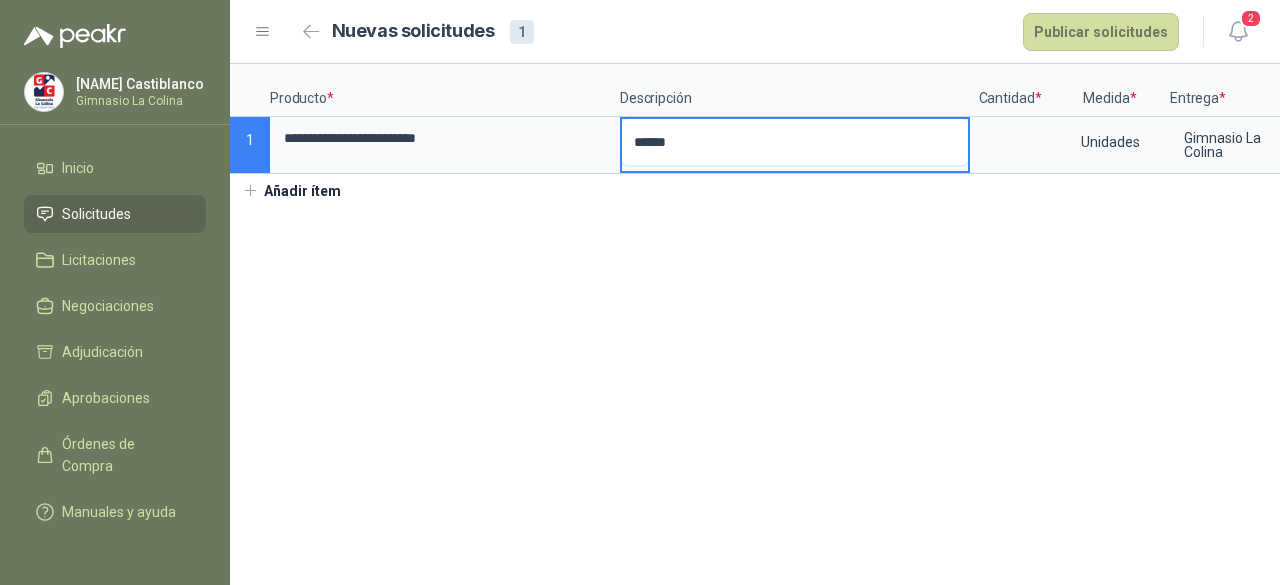 type 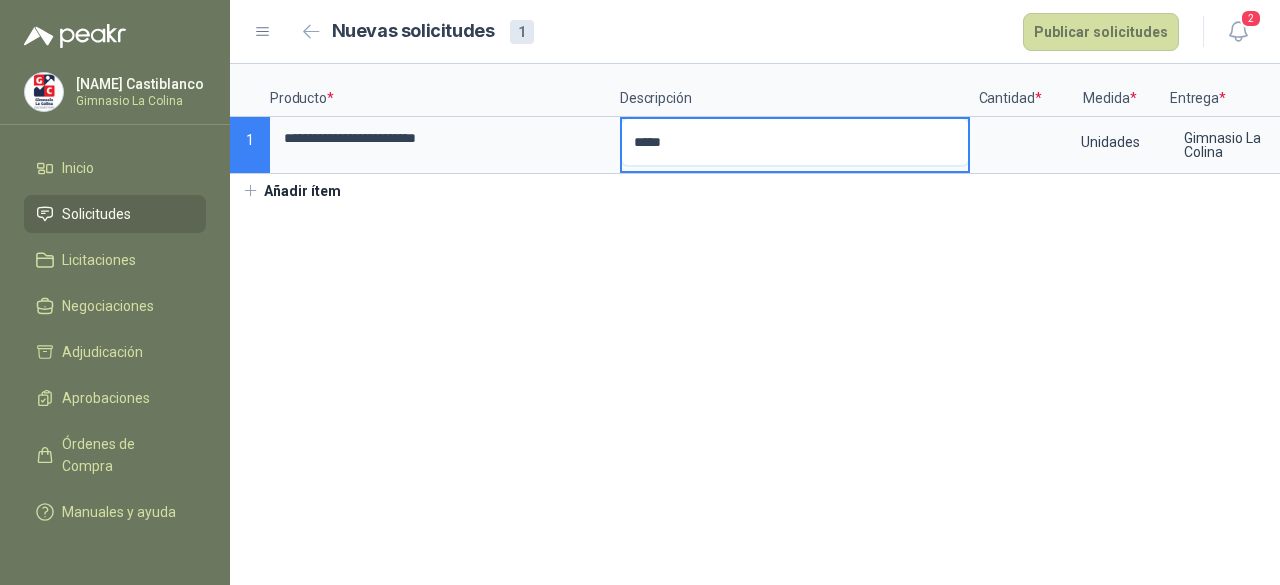 type 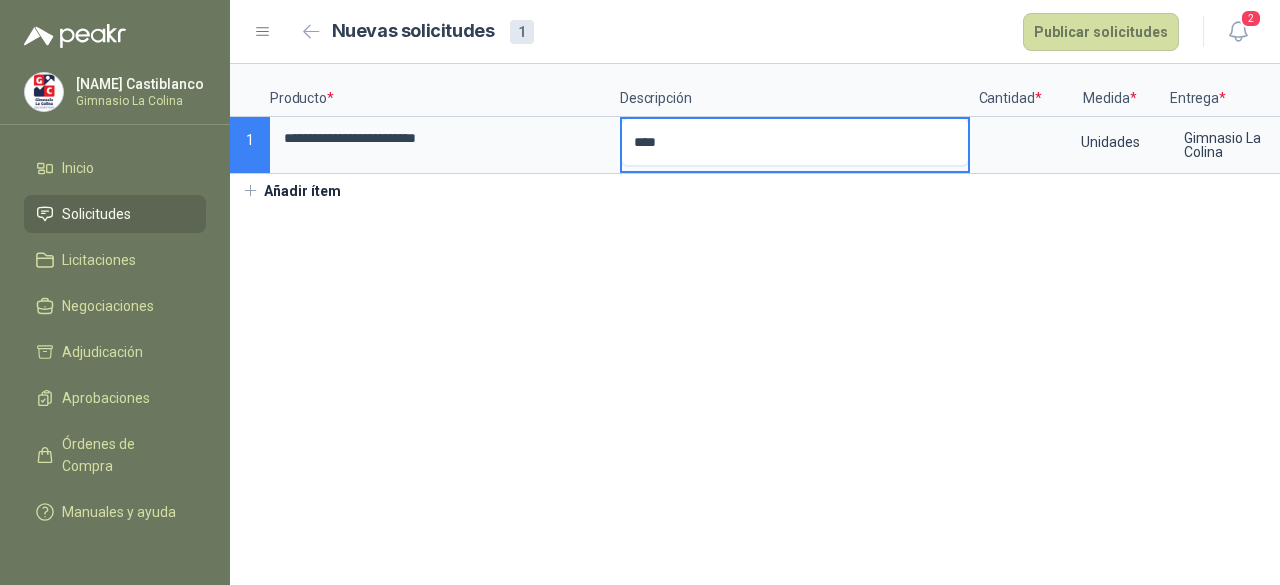 type 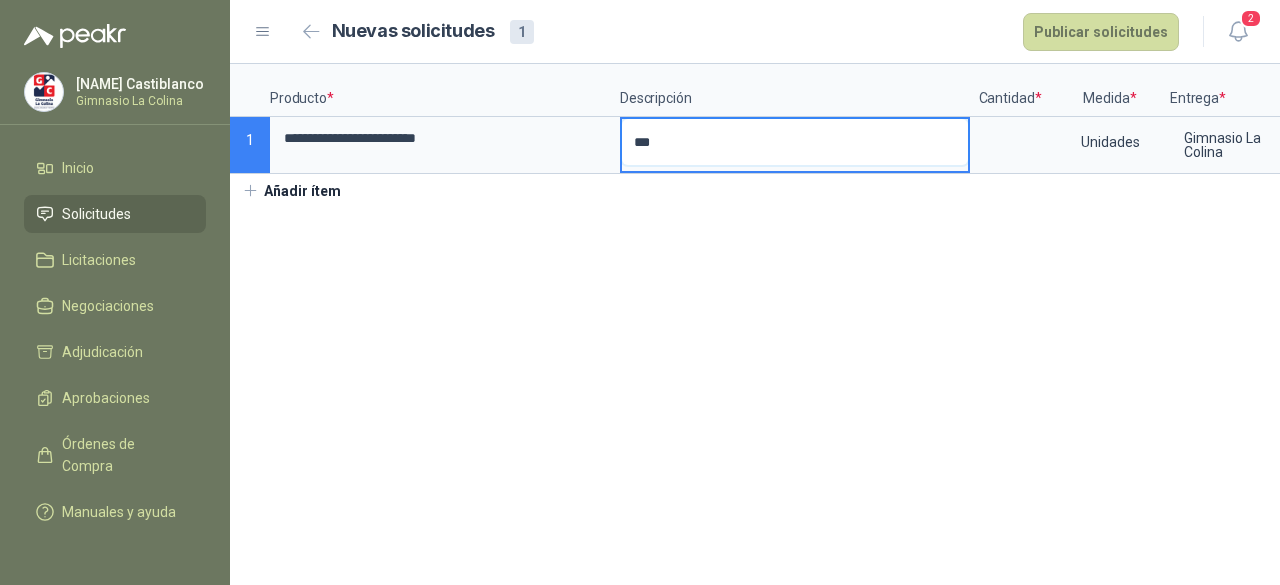 type 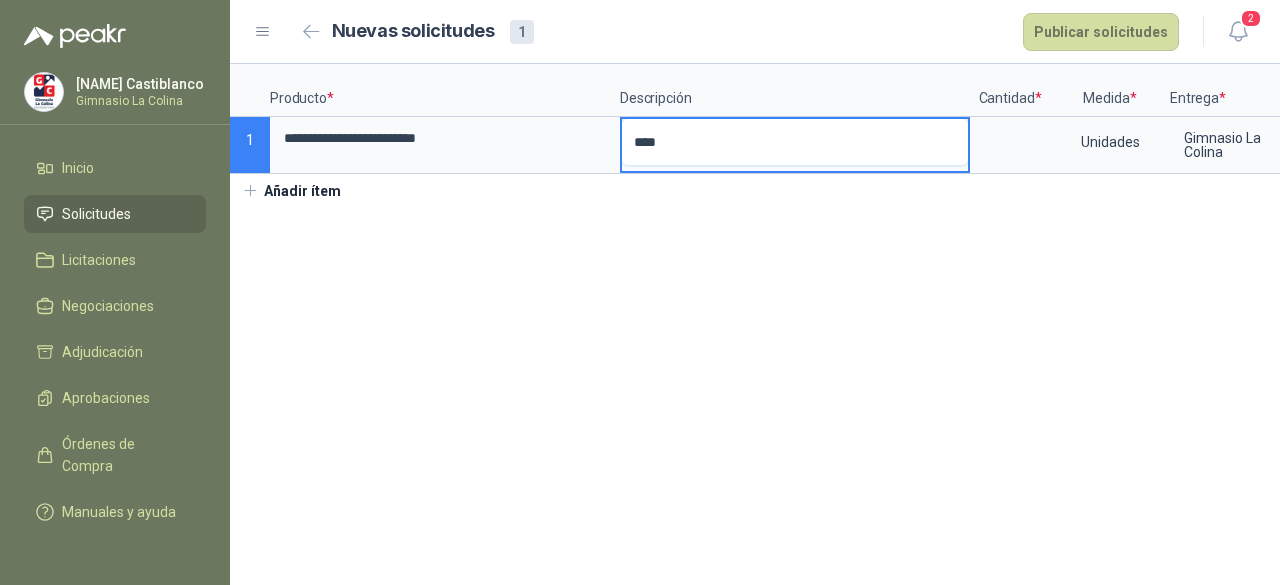 type 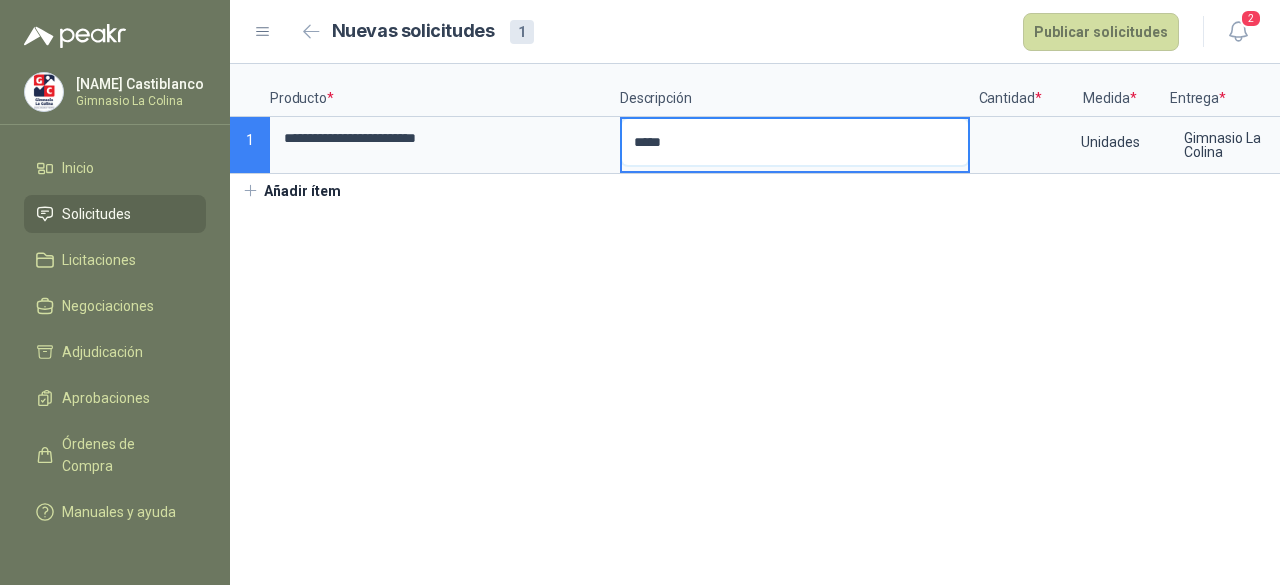 type 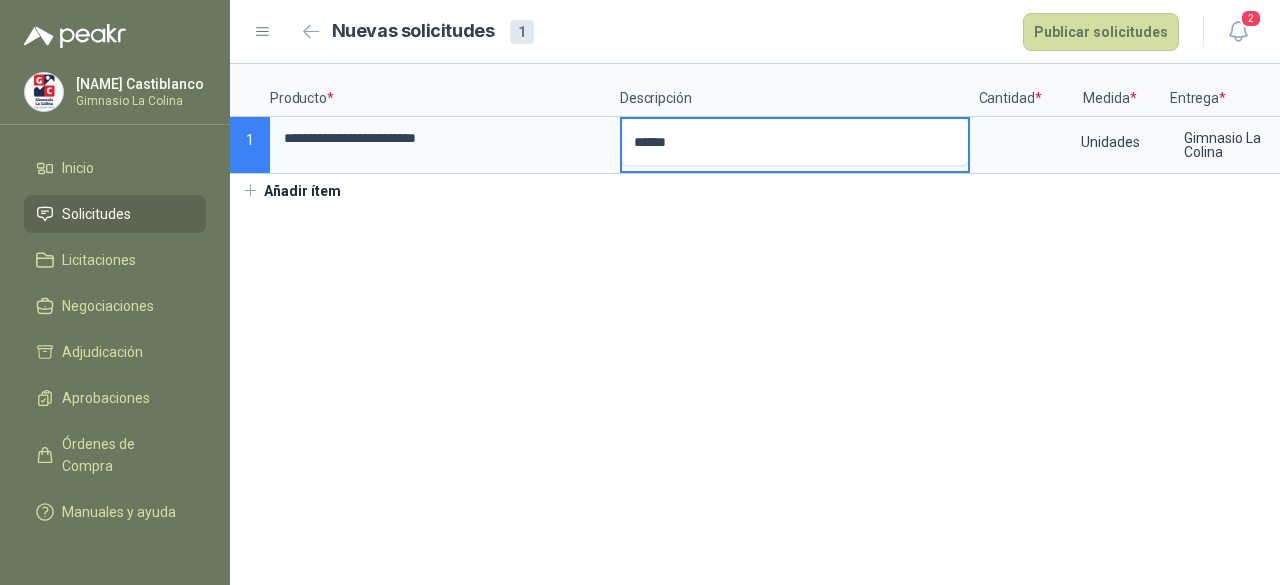 type 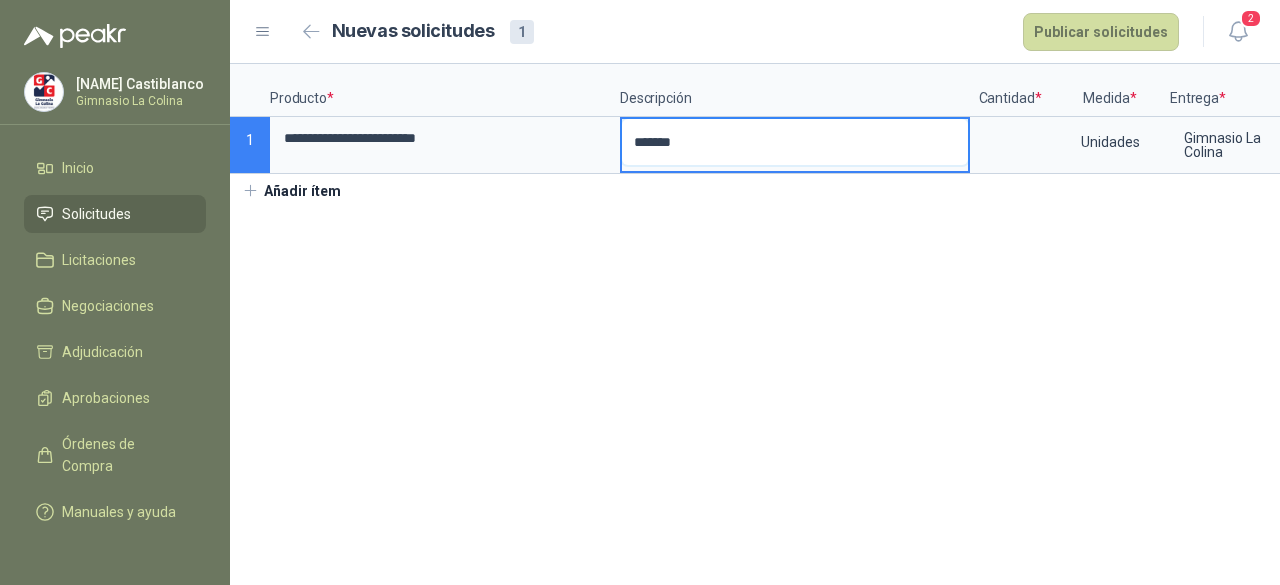 type 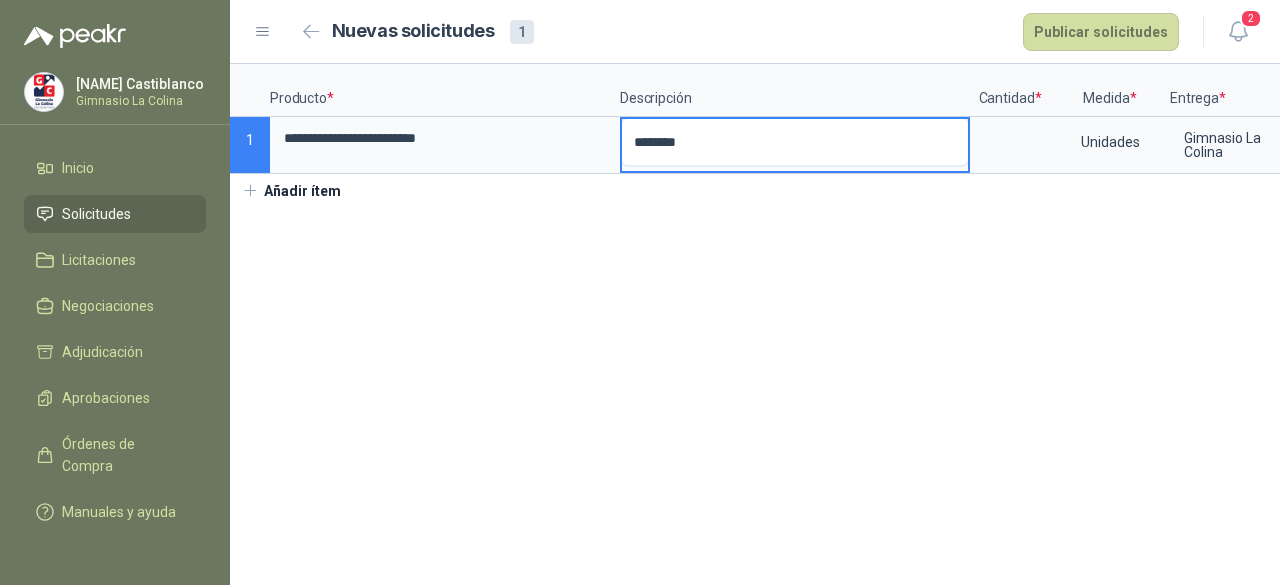 type 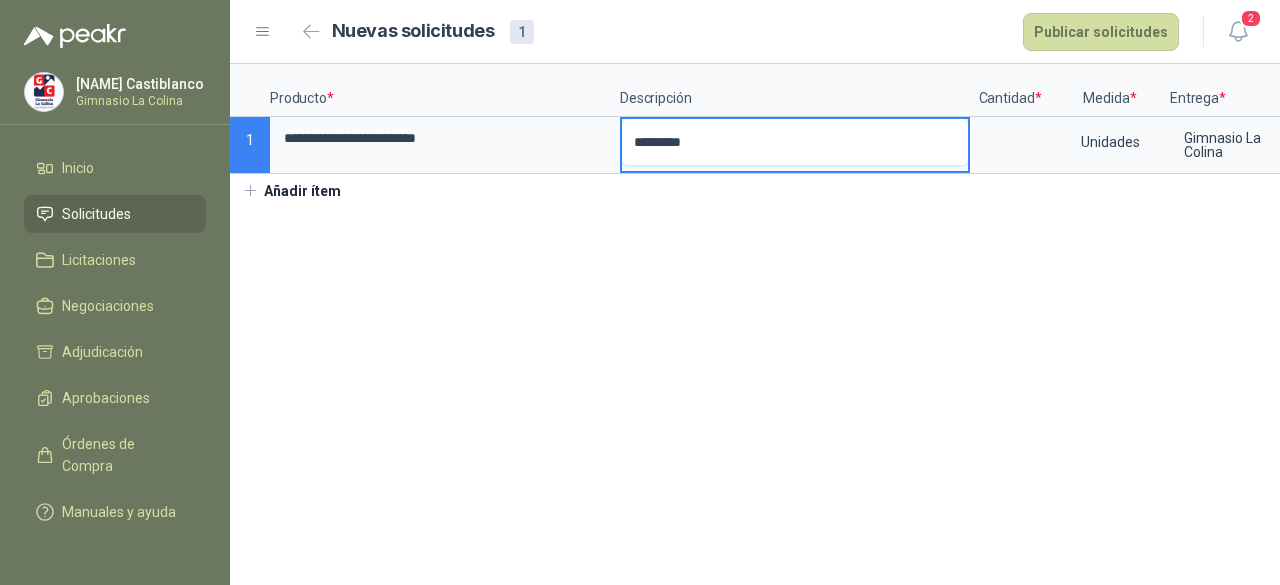 type 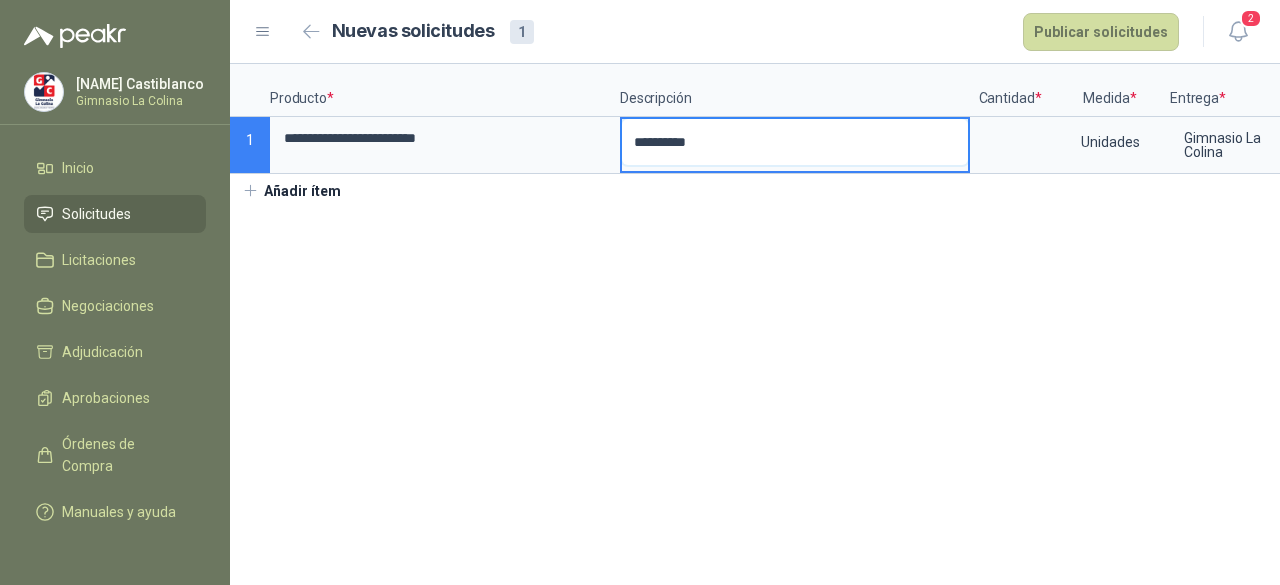 type 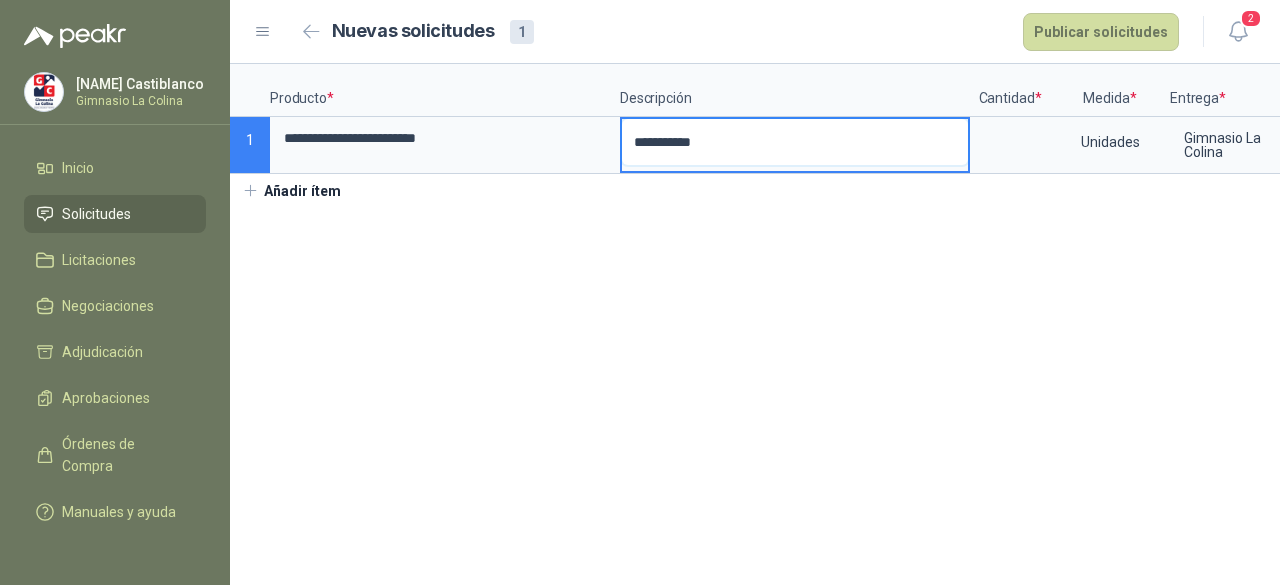 type 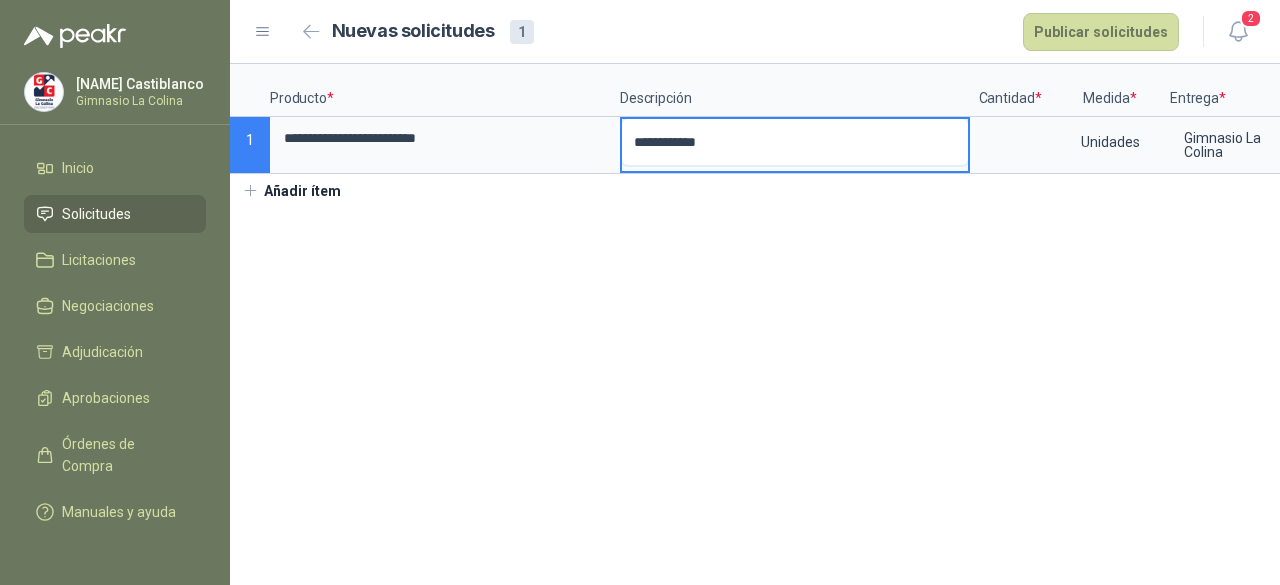 type 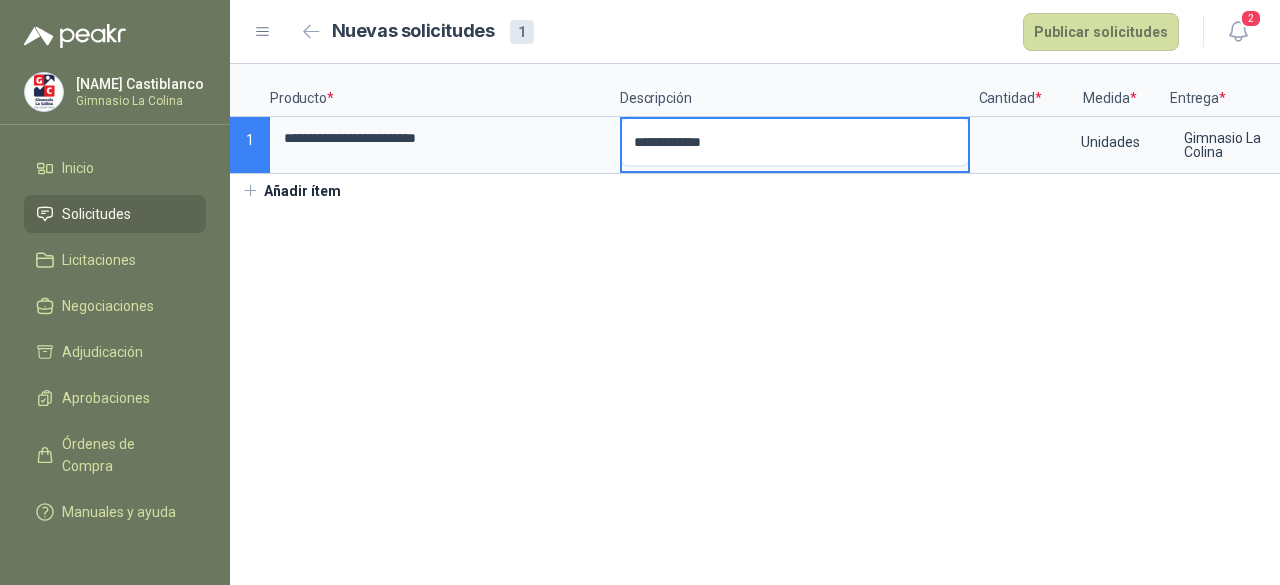 type 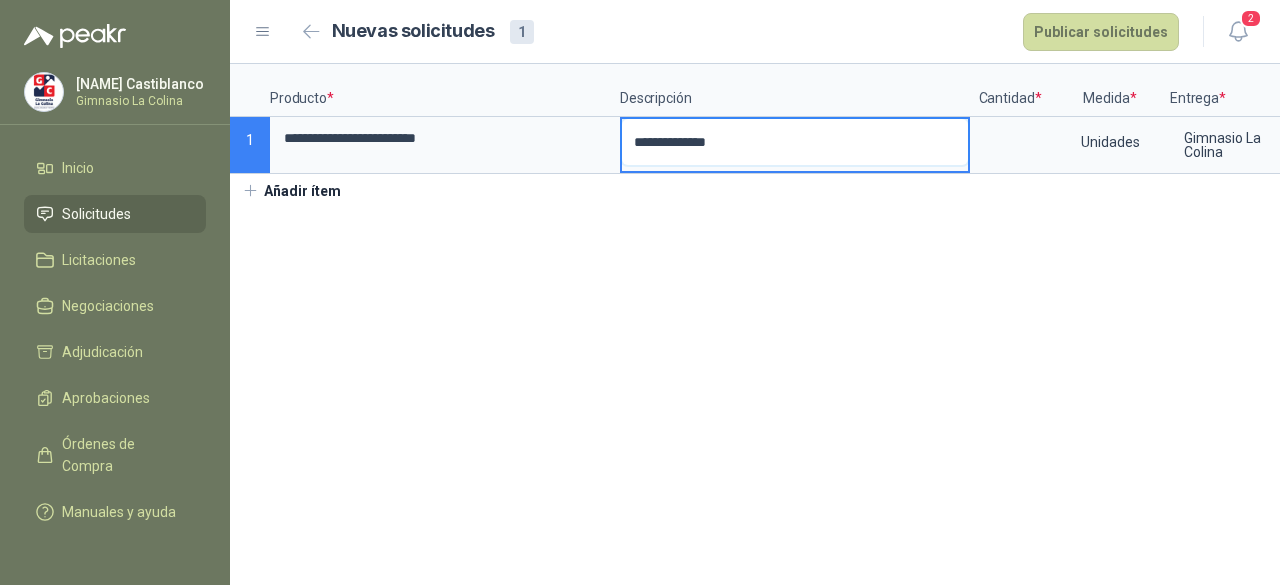 type 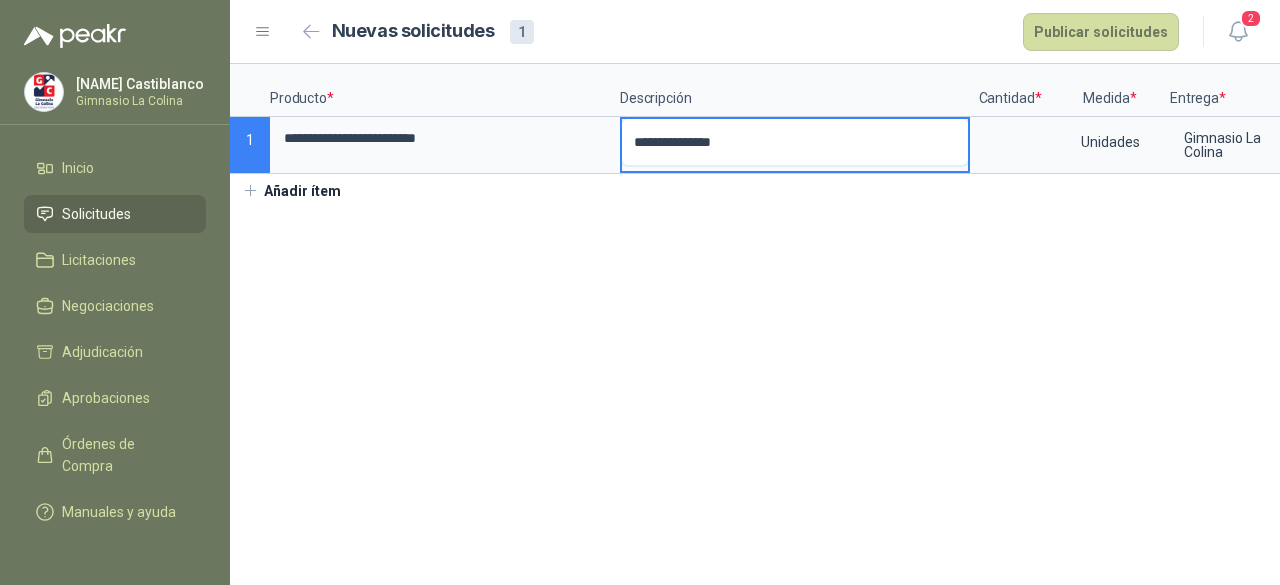 type 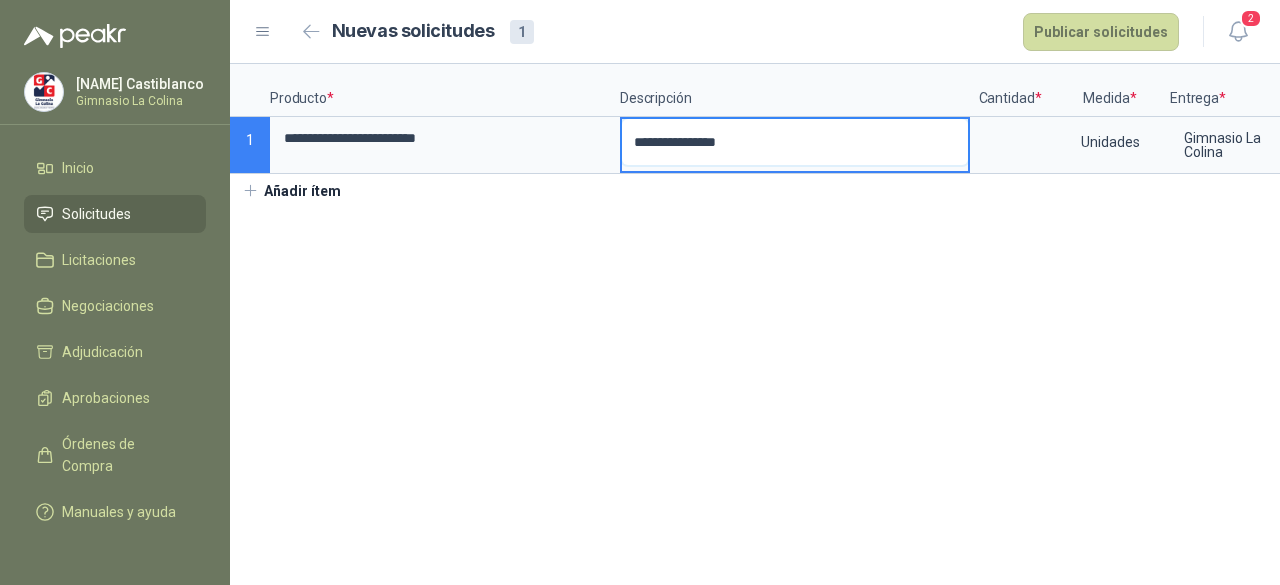 type 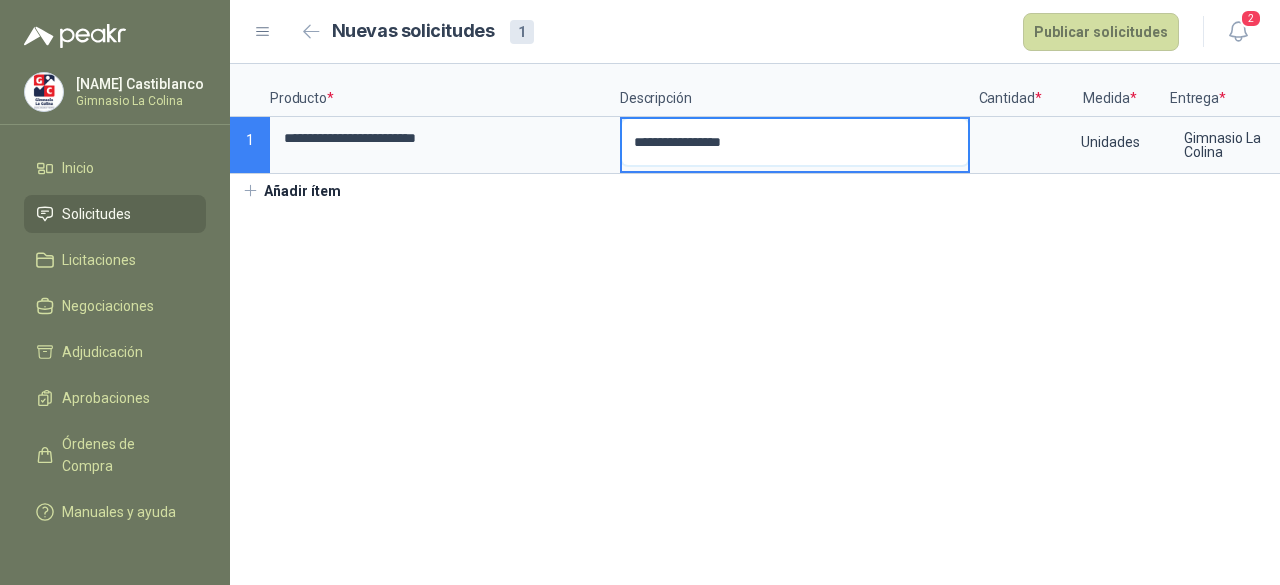 type 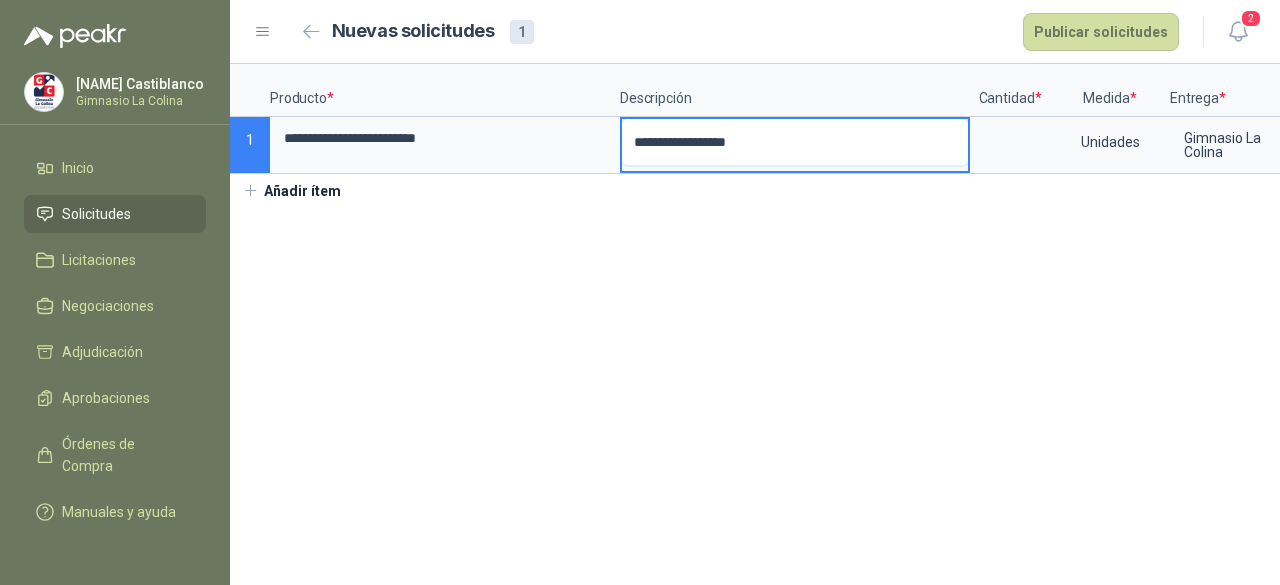 type 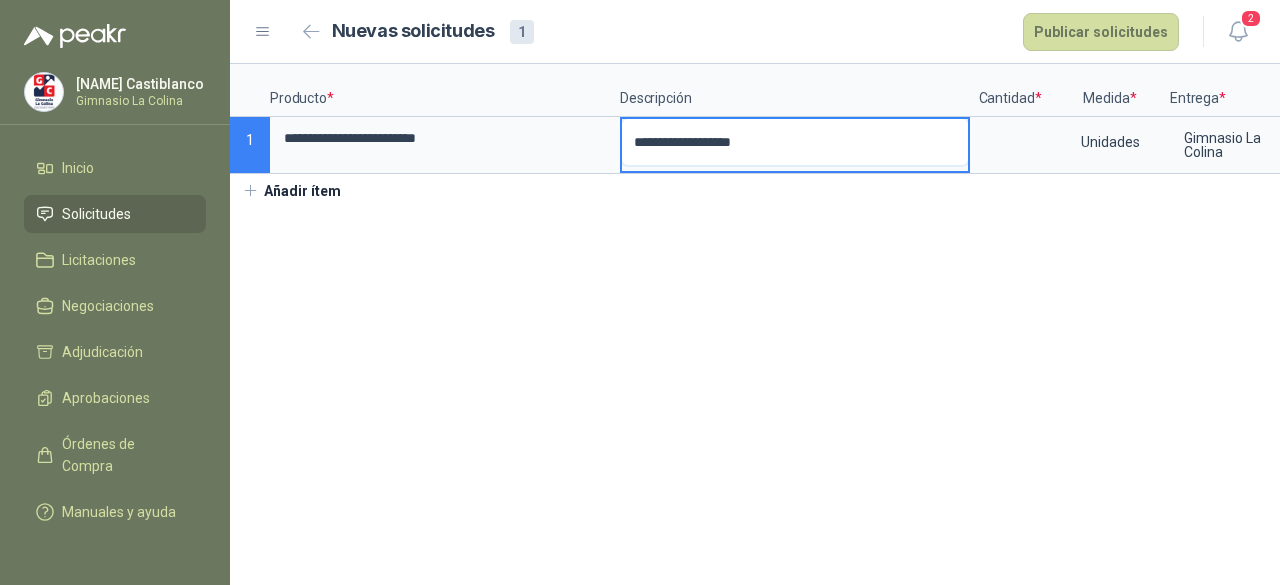 type 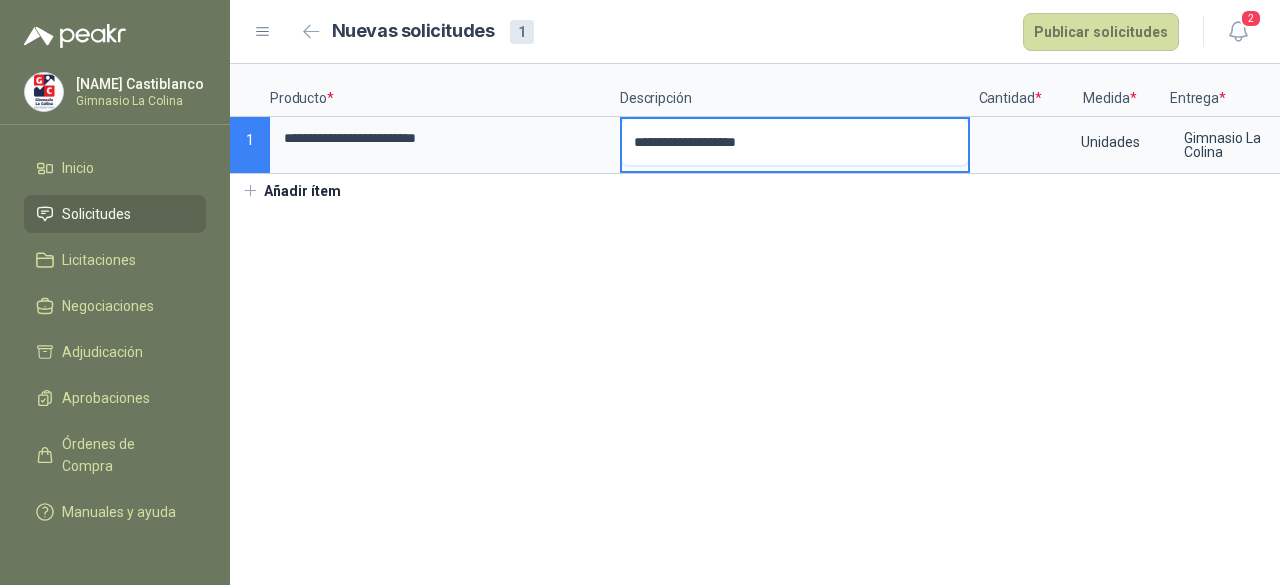 type 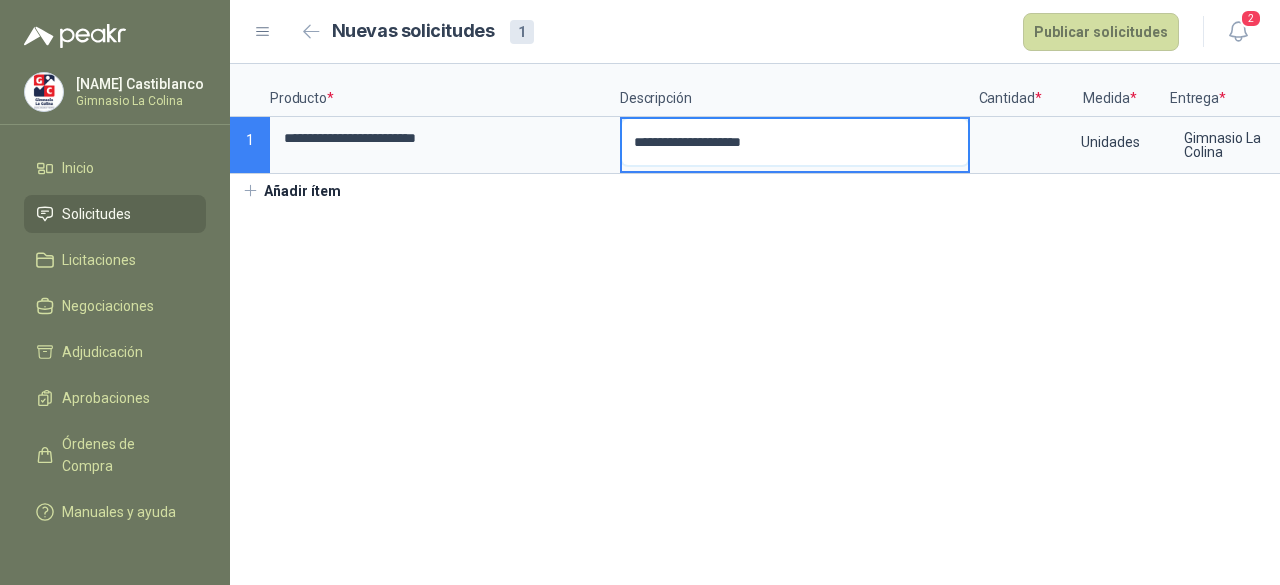 type 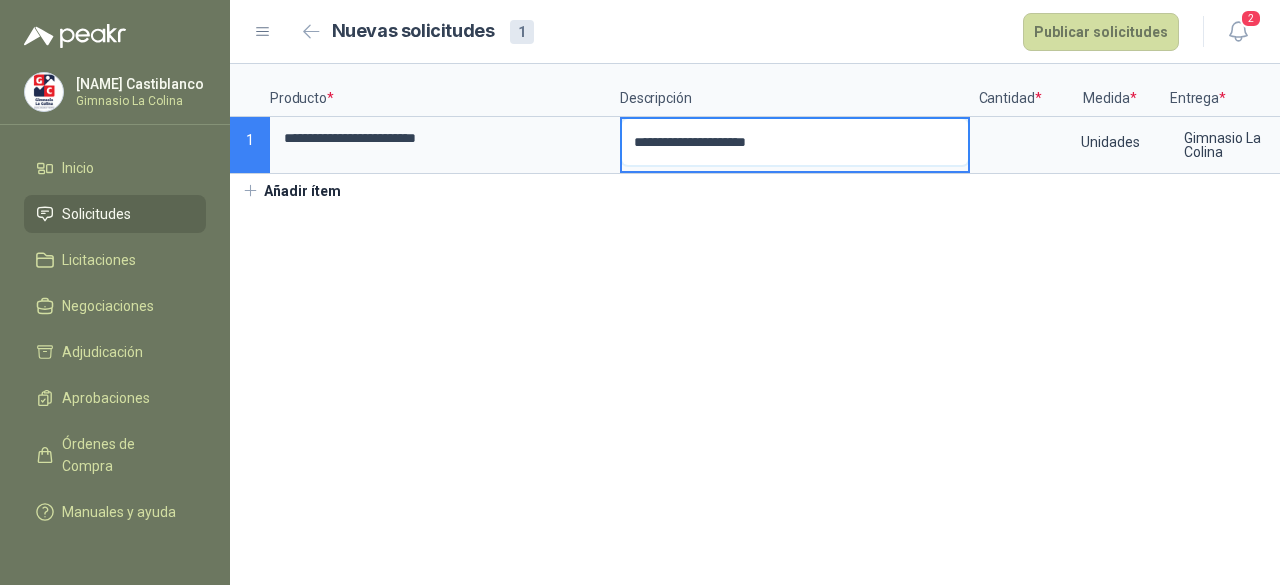 type 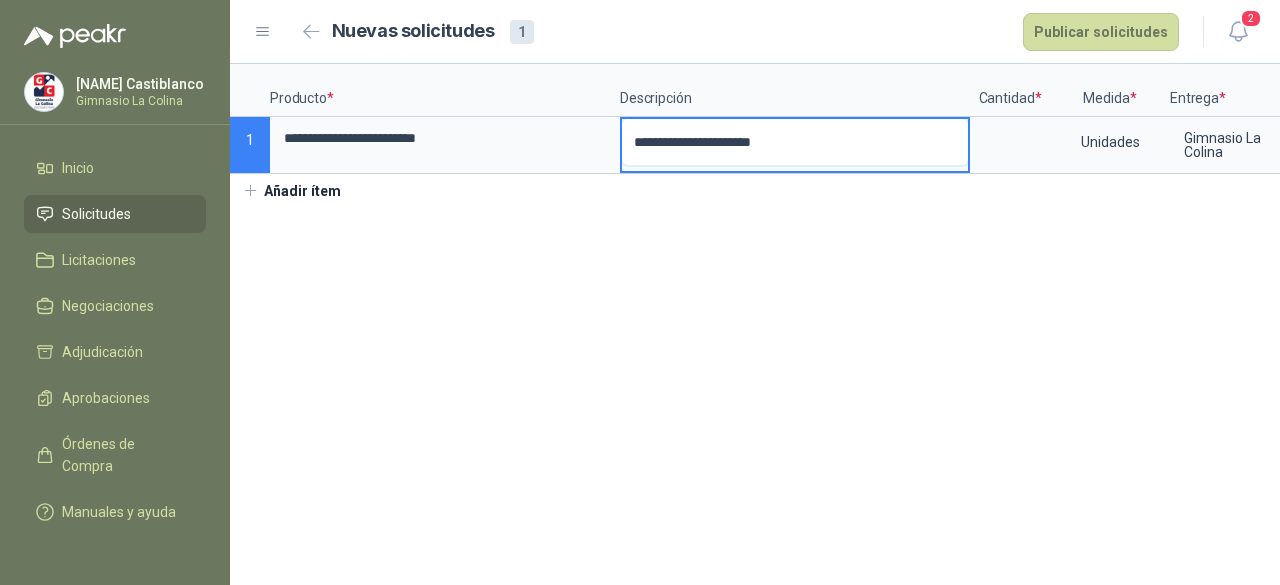 type 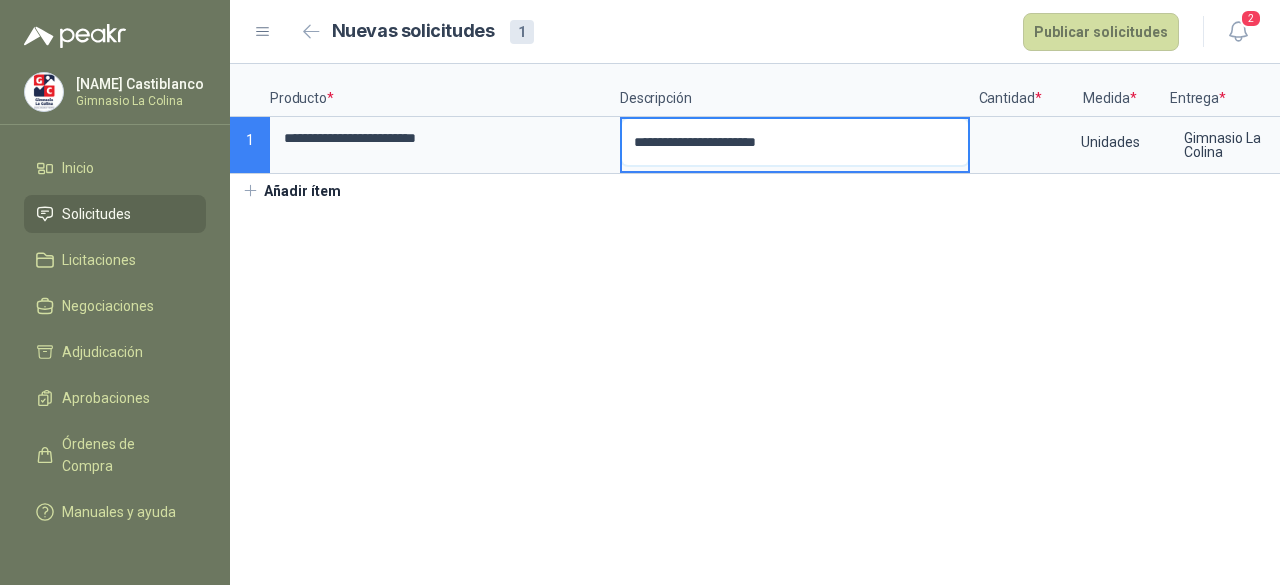 type 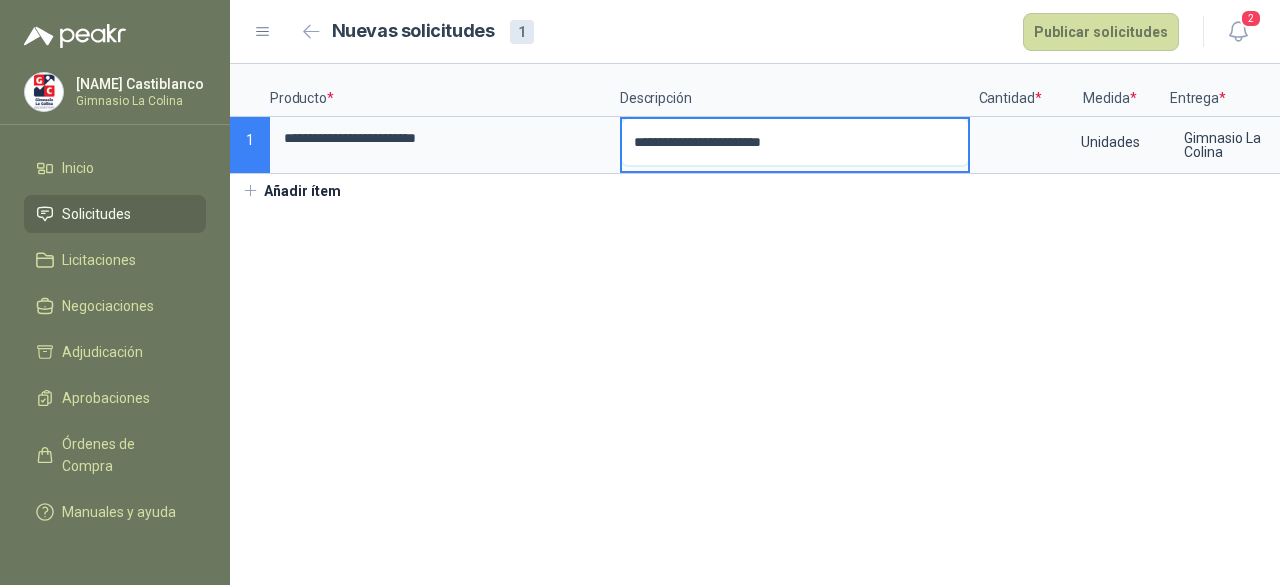 type 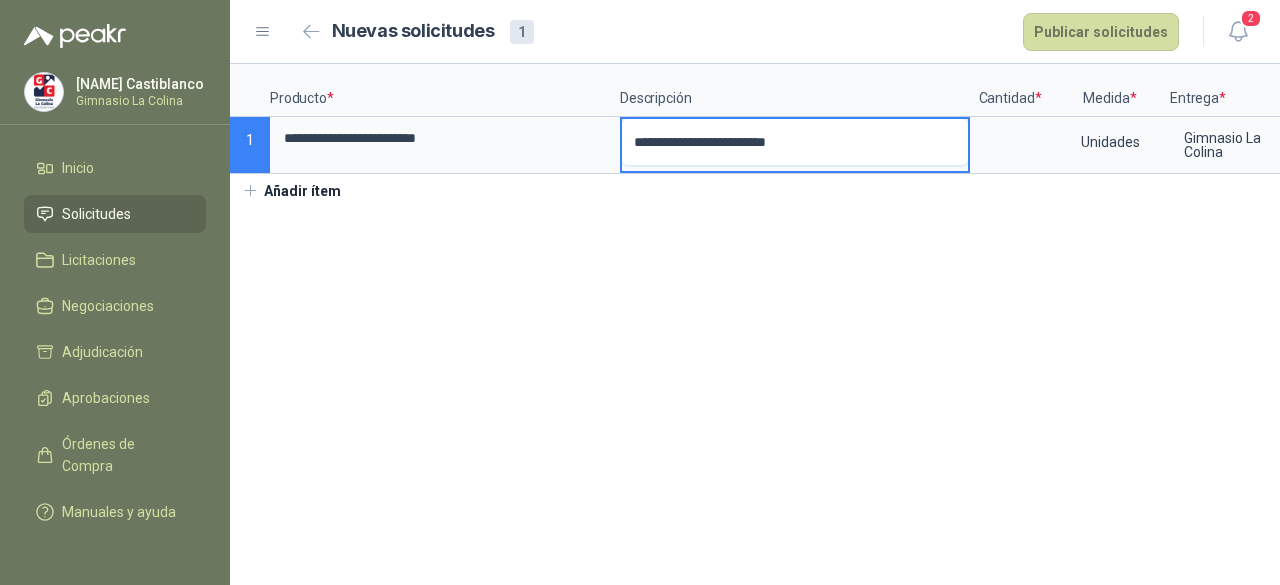 type 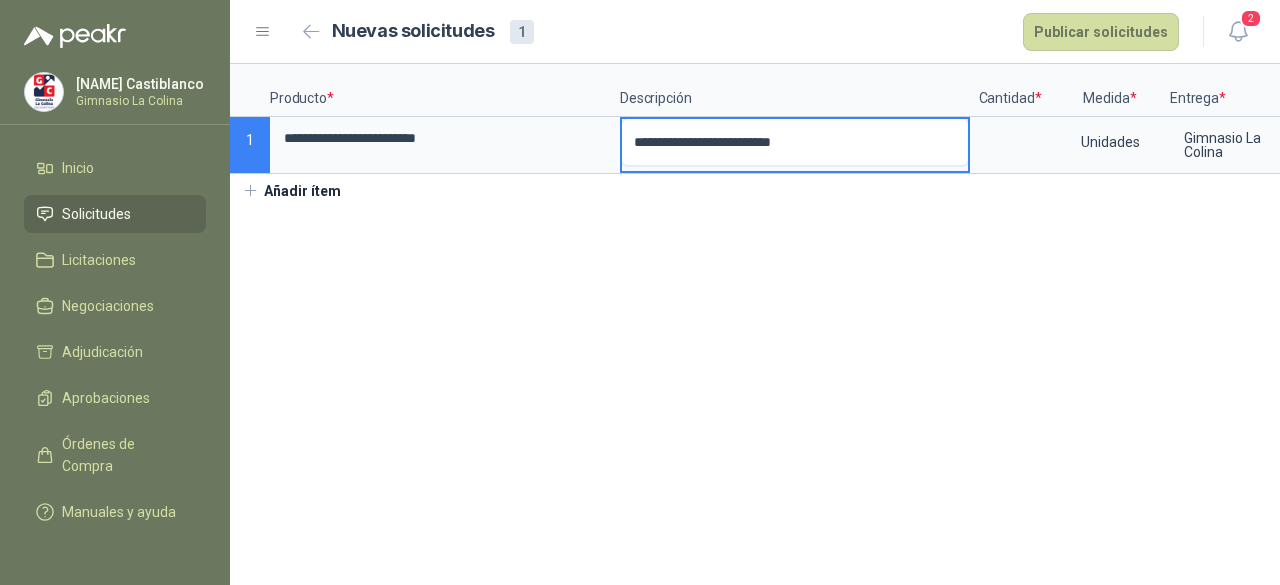 type 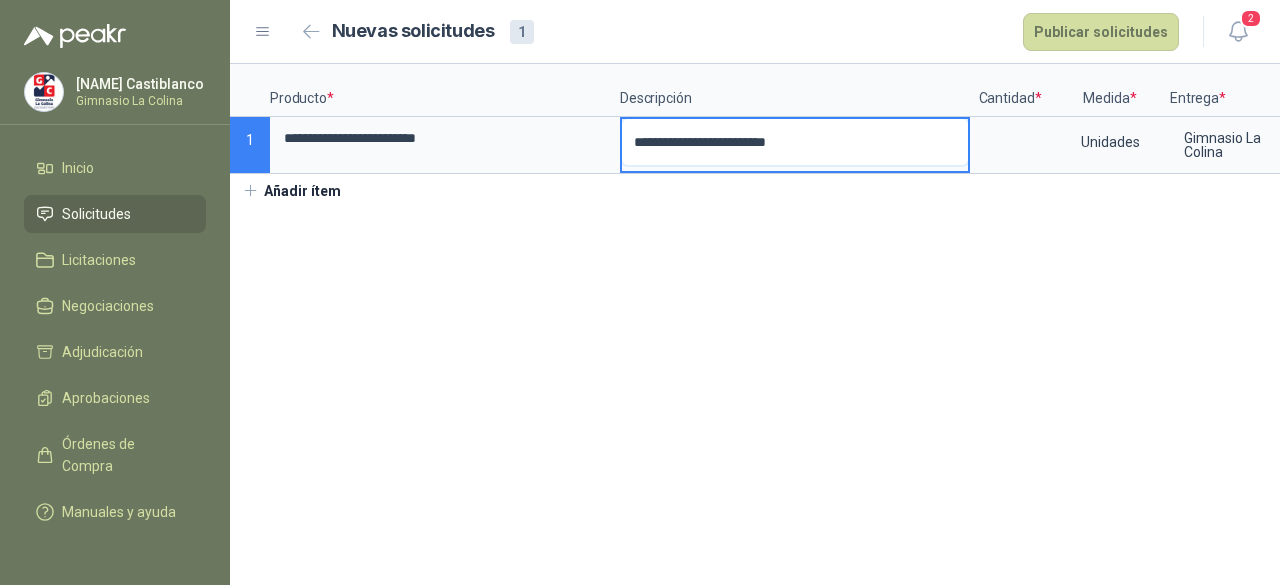 type 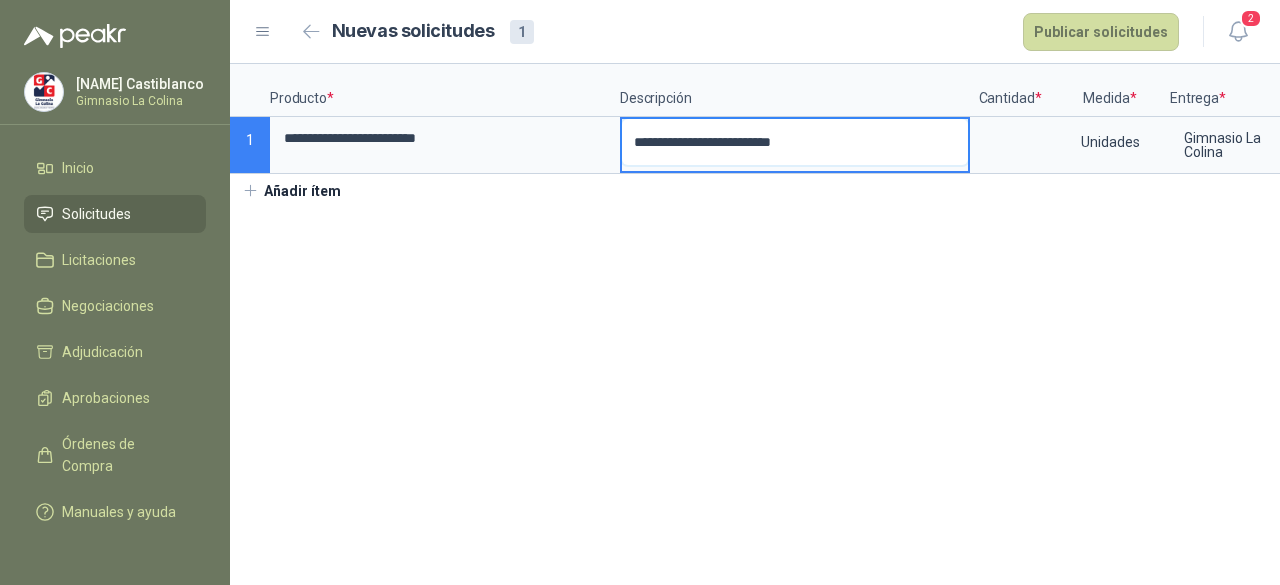 type 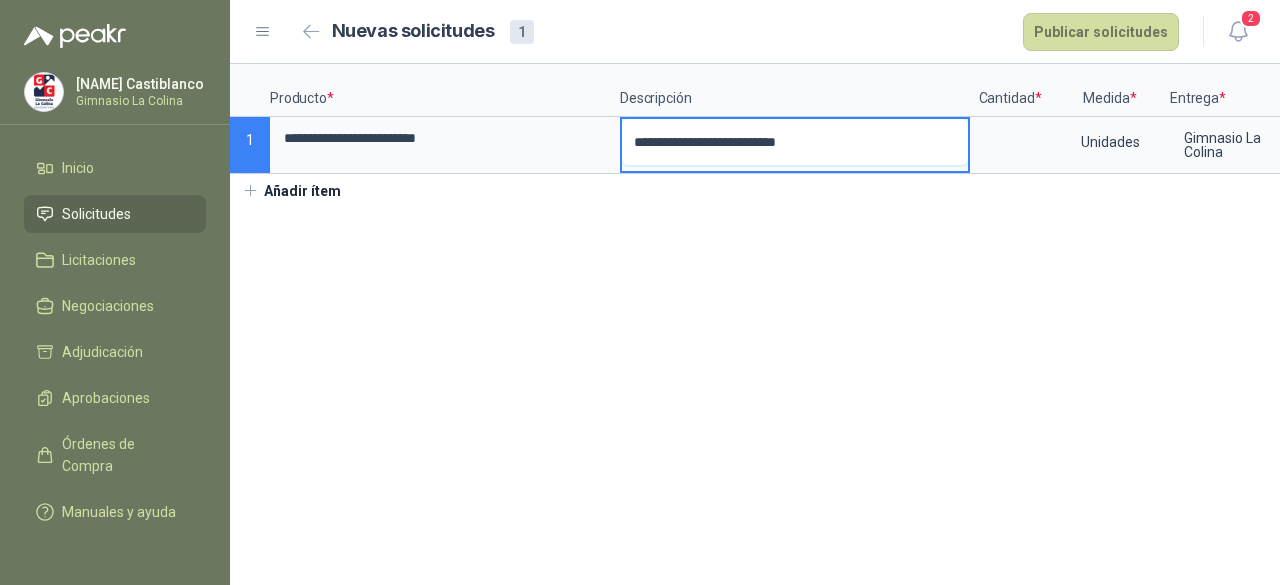 type 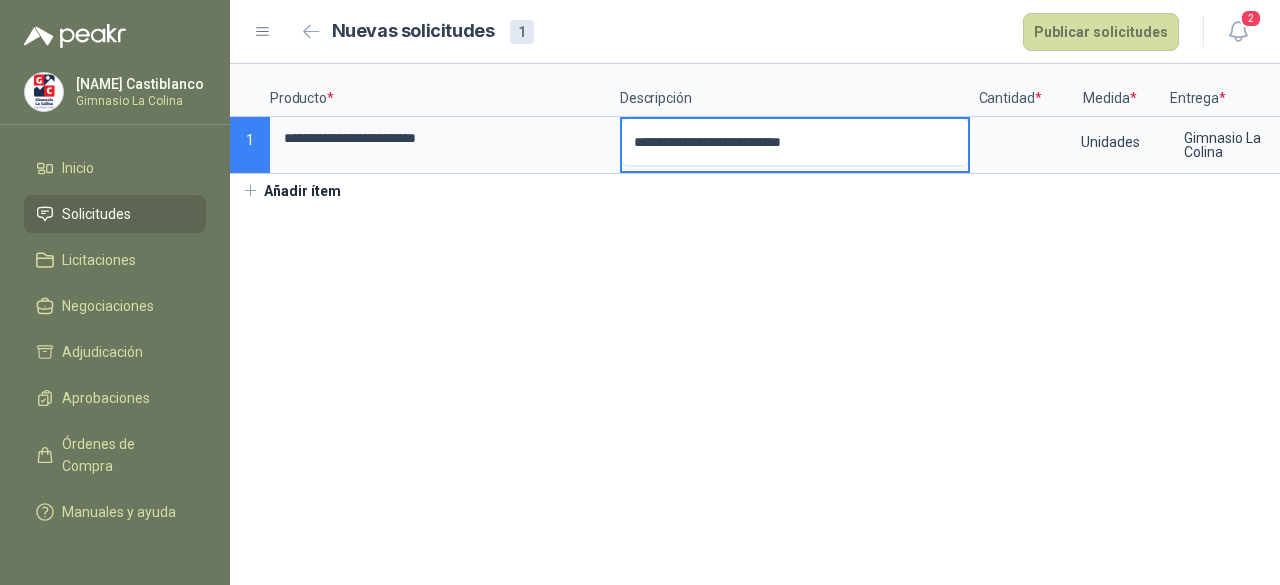 type 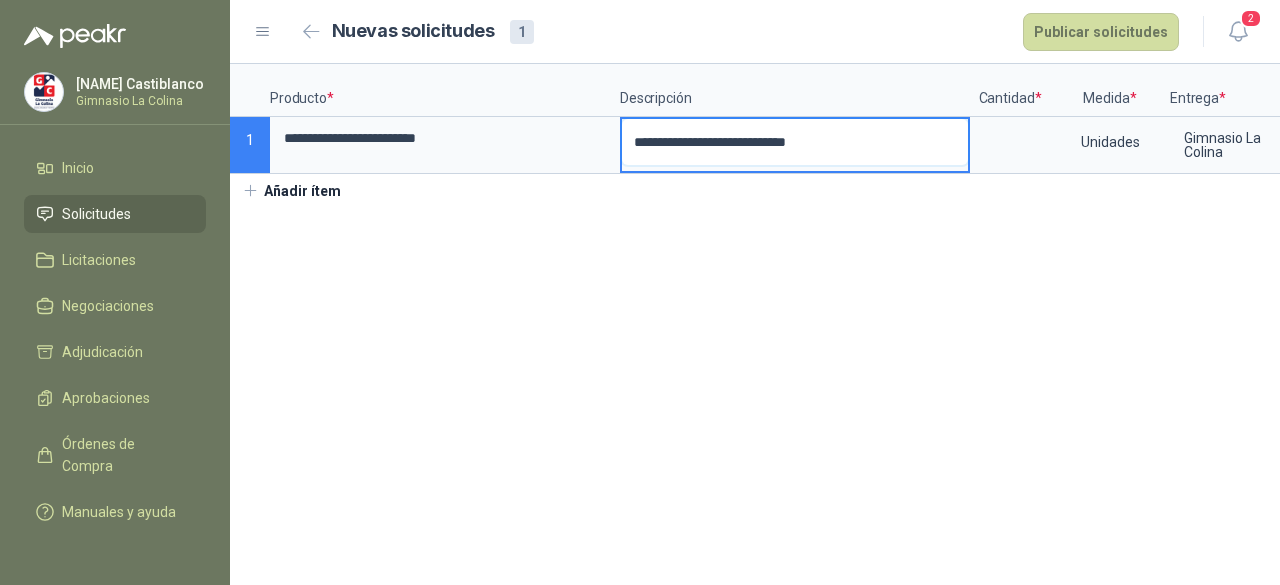 type 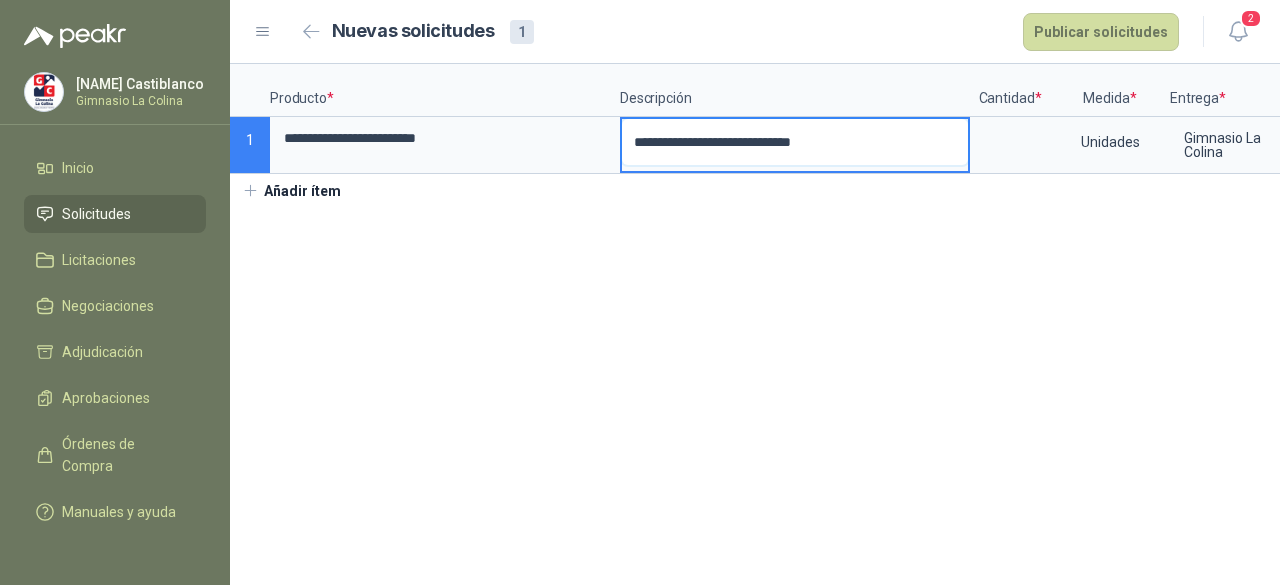 type 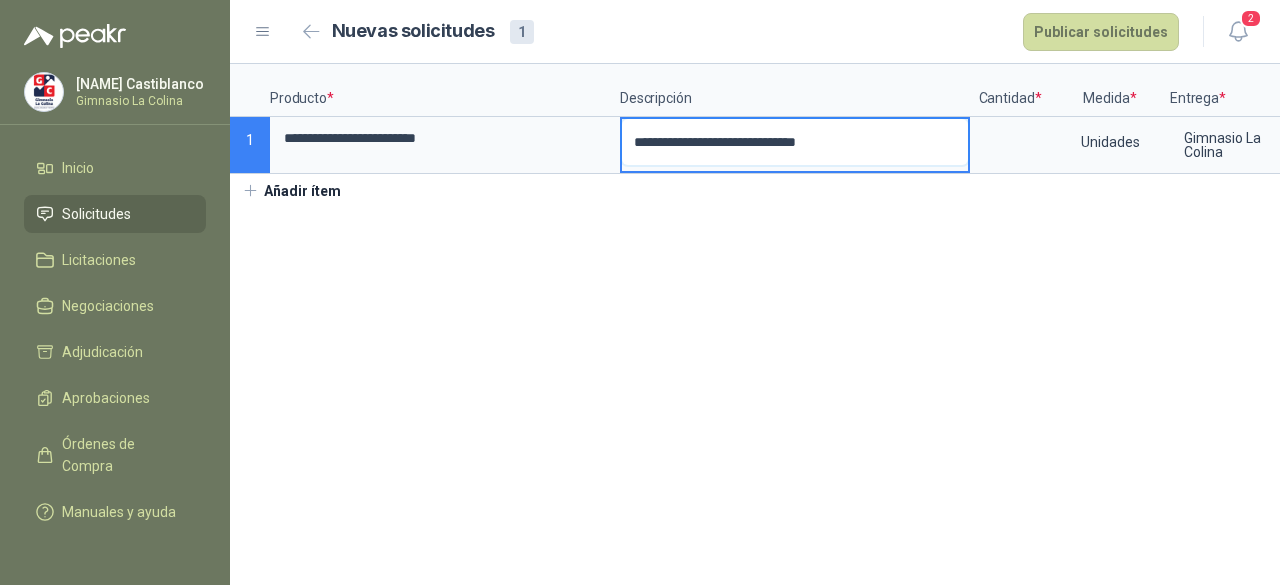type 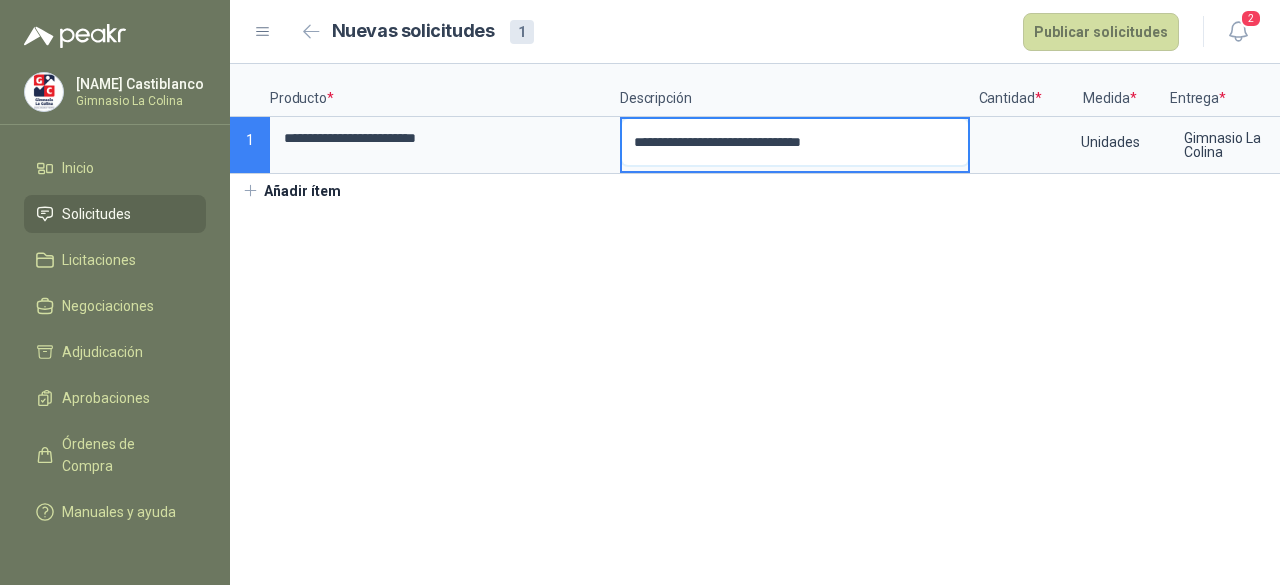 type 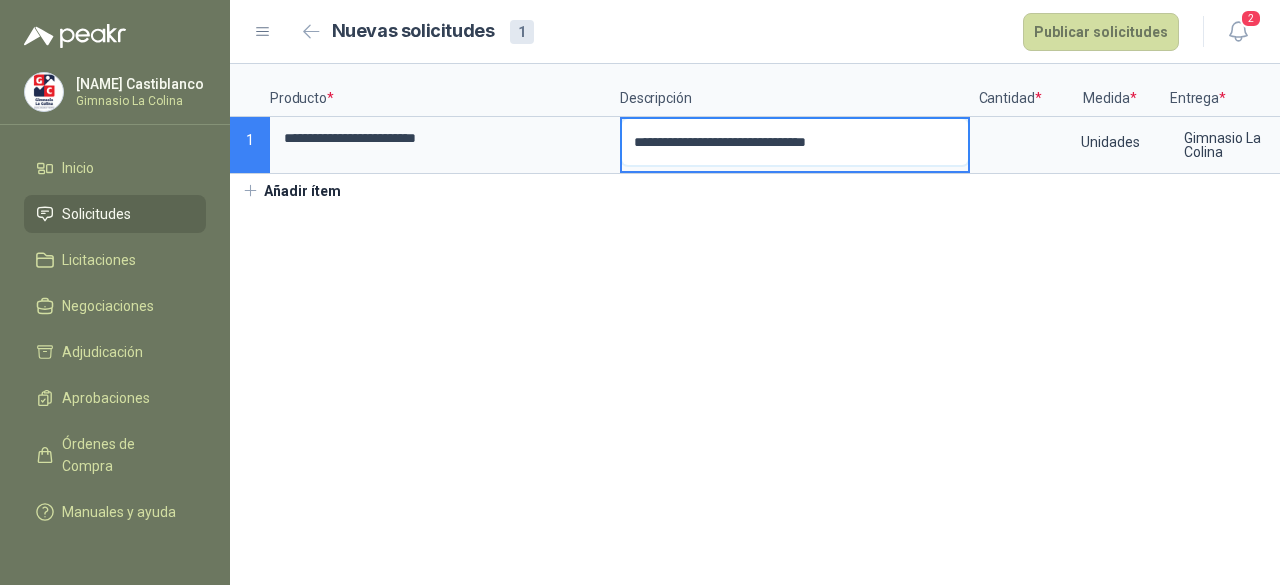 type 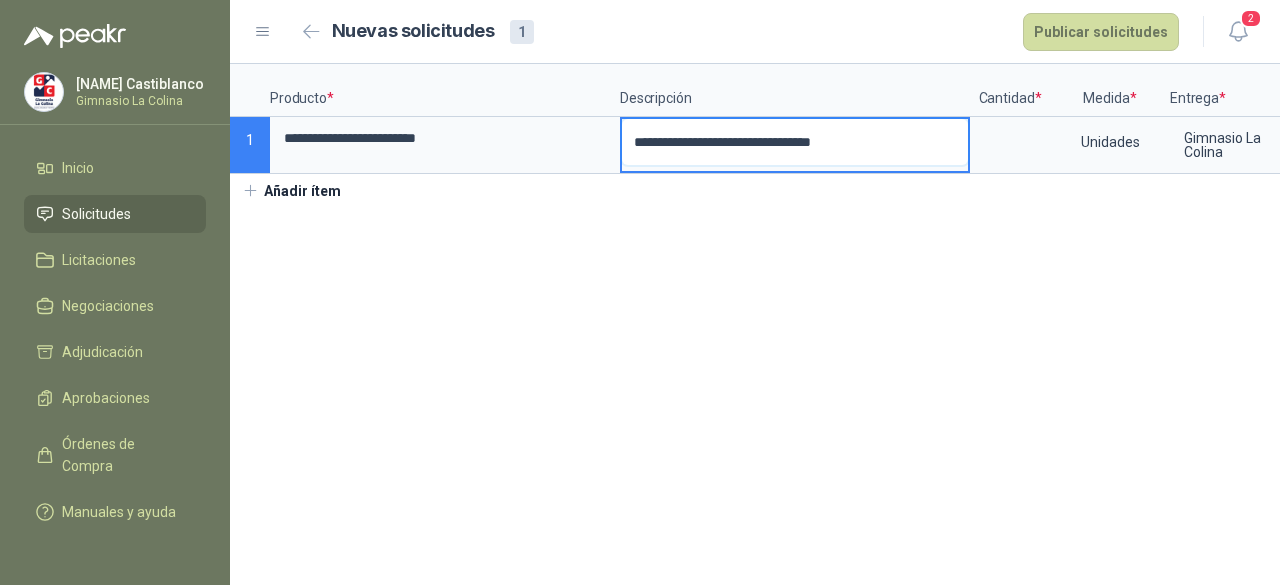 type 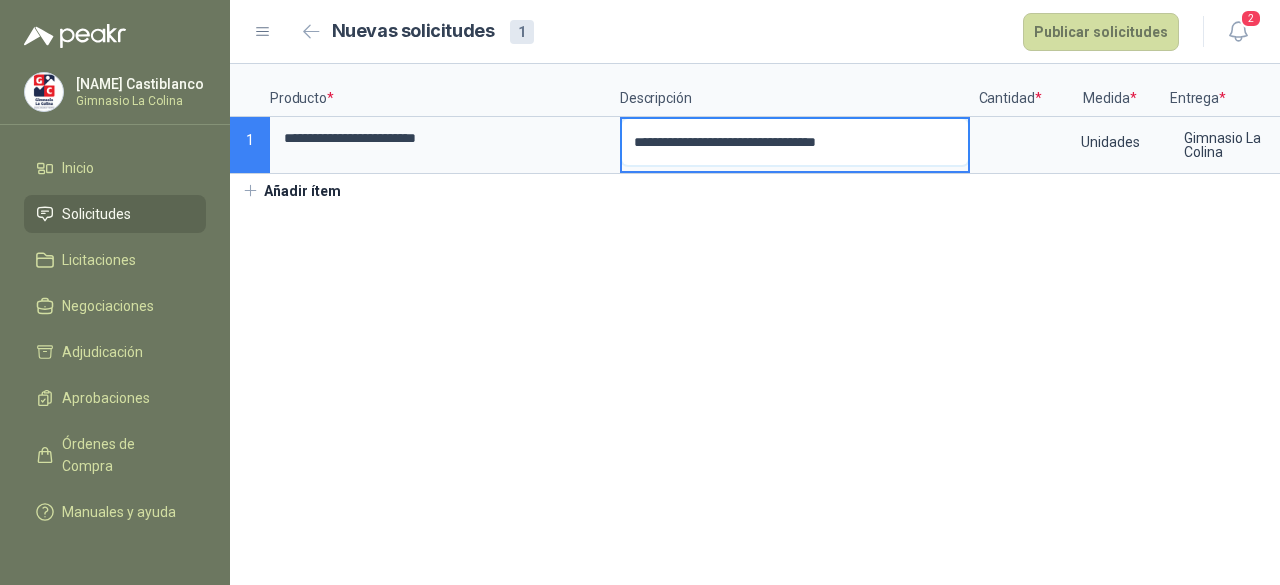 type 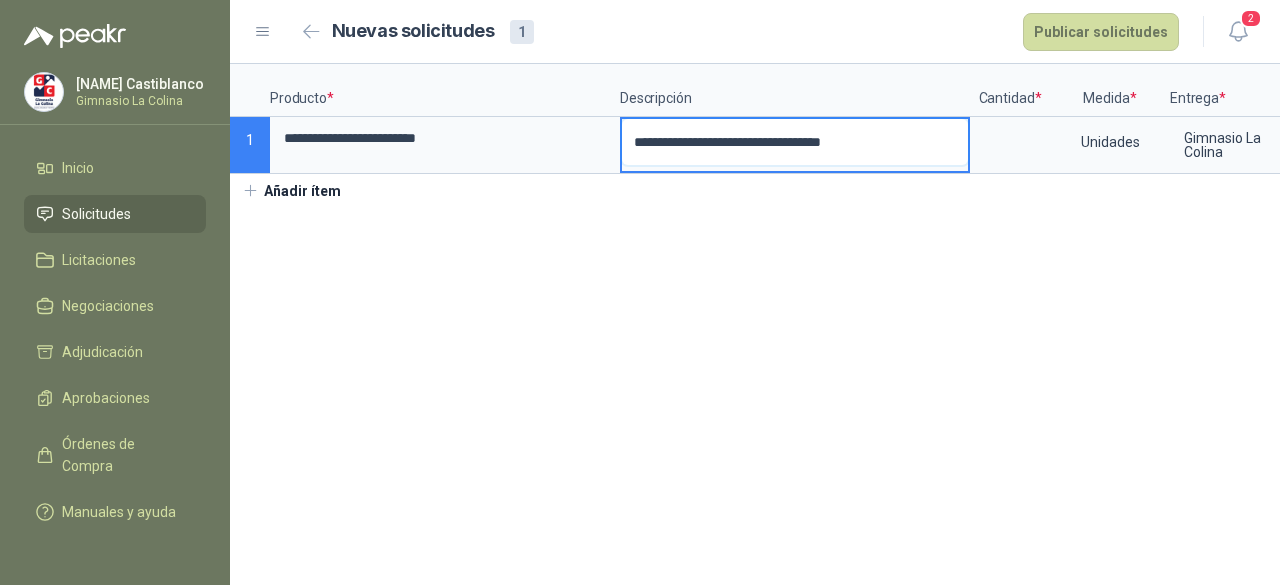type 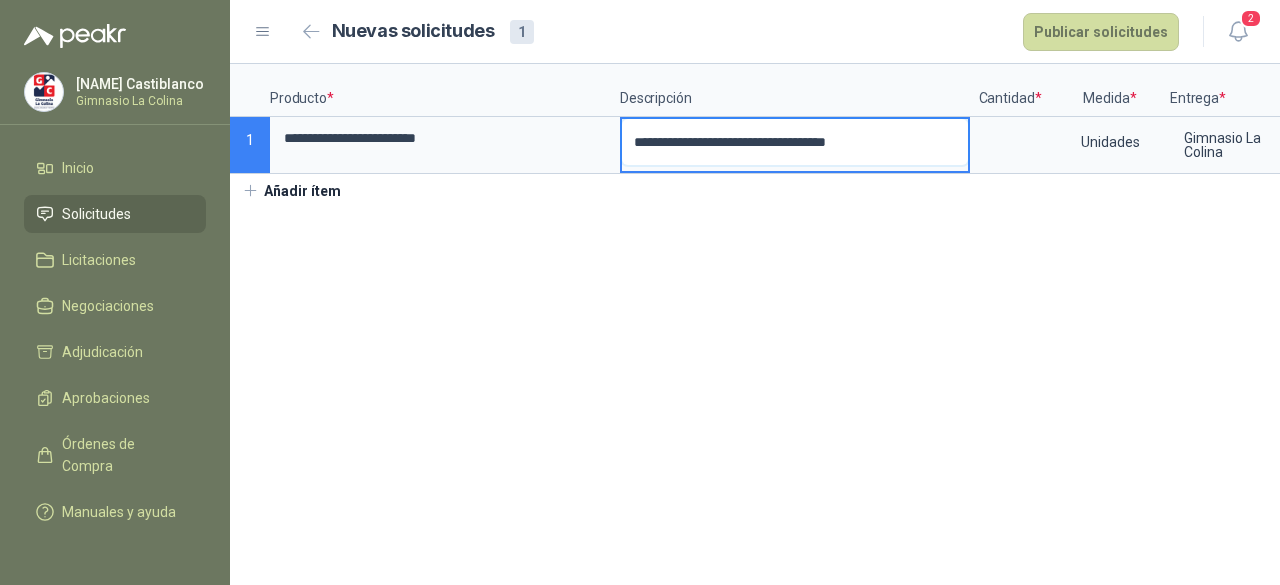 type 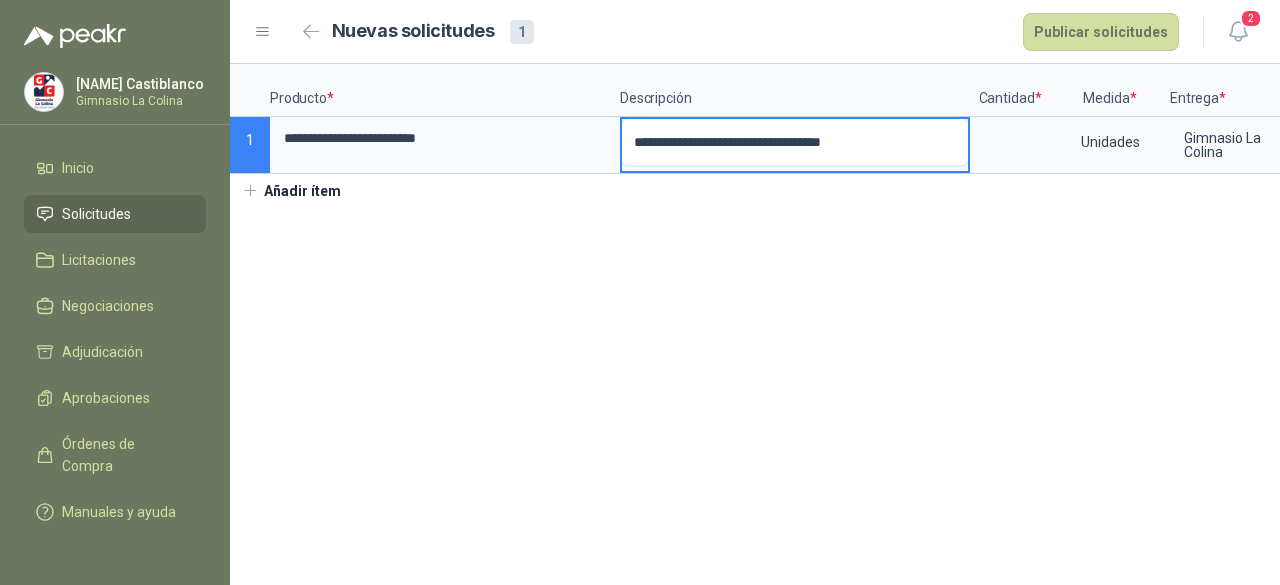 type 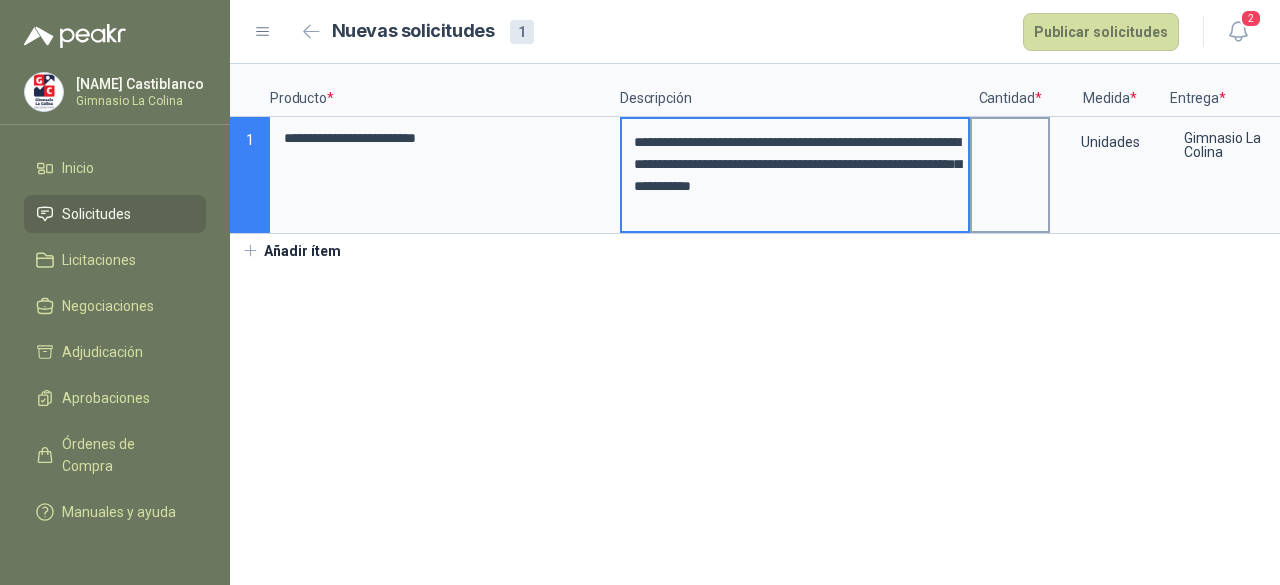 click at bounding box center [1010, 175] 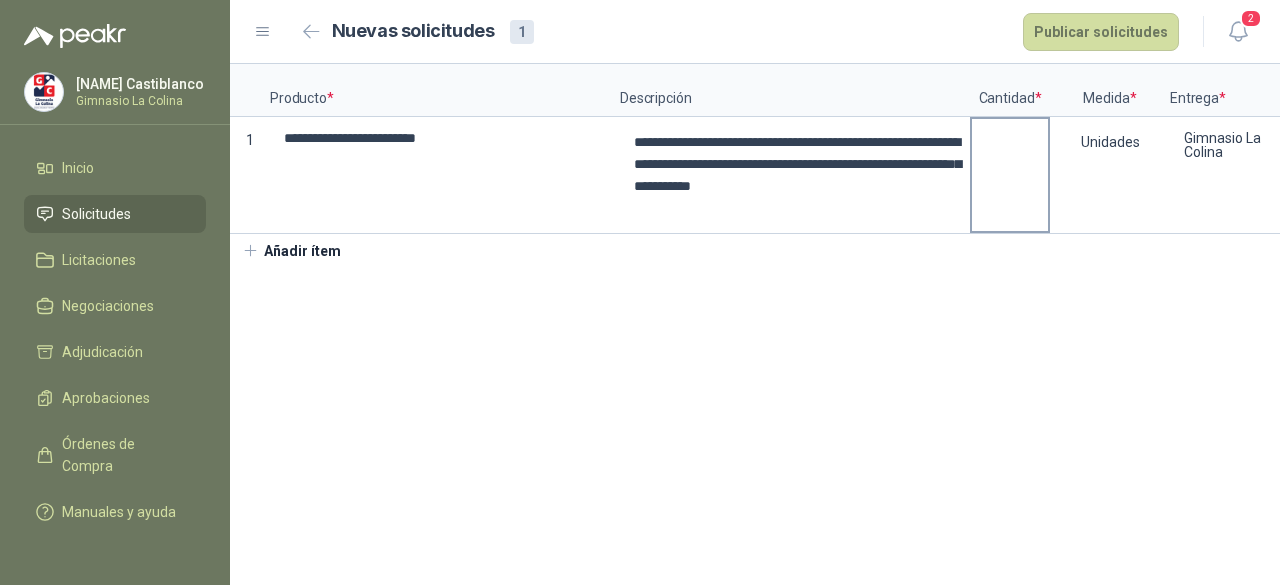 drag, startPoint x: 1022, startPoint y: 197, endPoint x: 1042, endPoint y: 187, distance: 22.36068 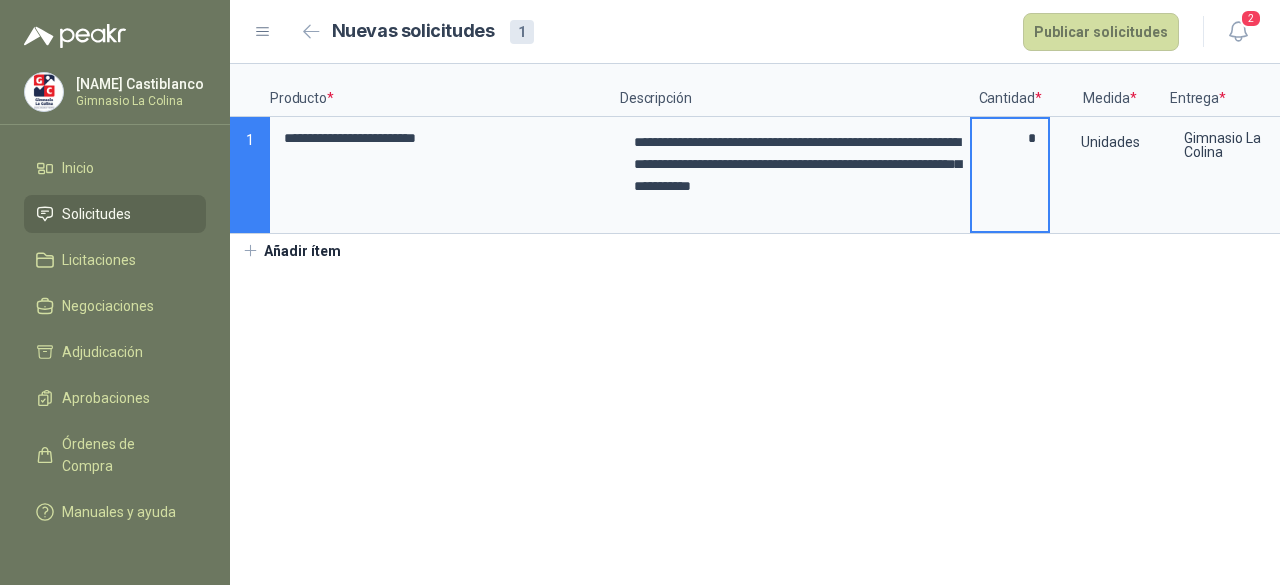 scroll, scrollTop: 0, scrollLeft: 142, axis: horizontal 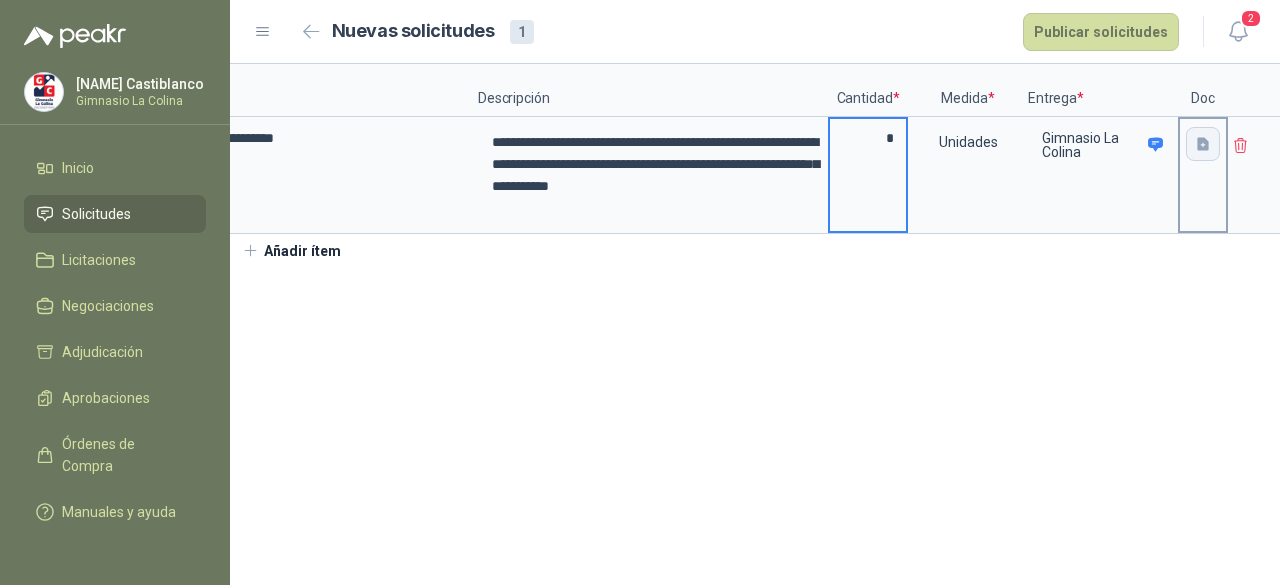 click at bounding box center (1203, 144) 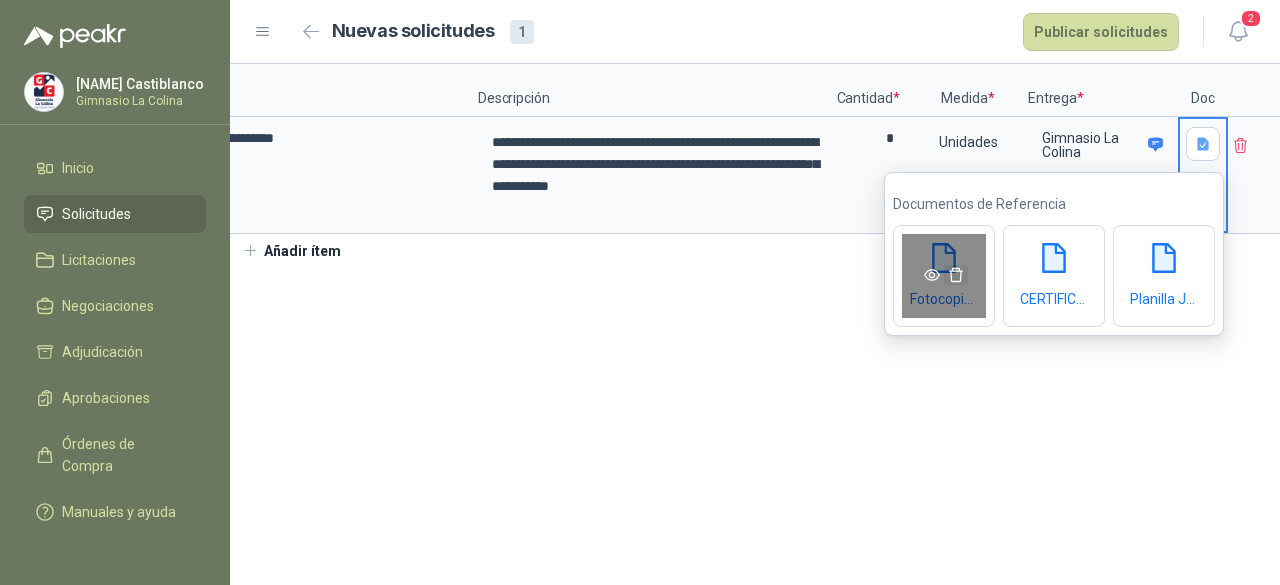 drag, startPoint x: 952, startPoint y: 277, endPoint x: 982, endPoint y: 283, distance: 30.594116 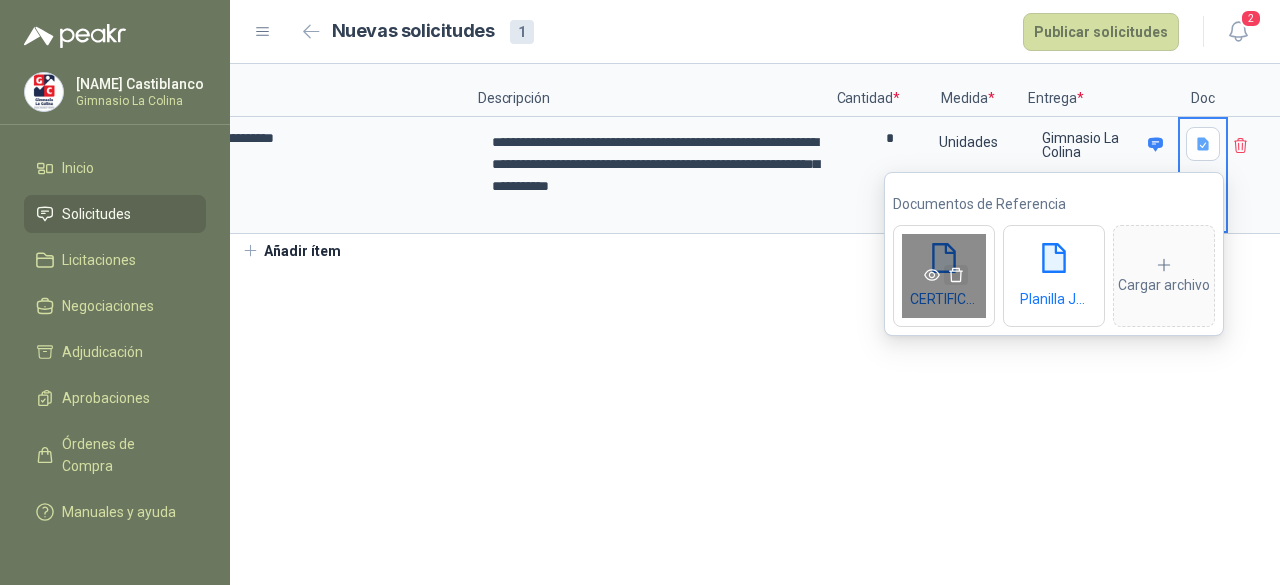 click 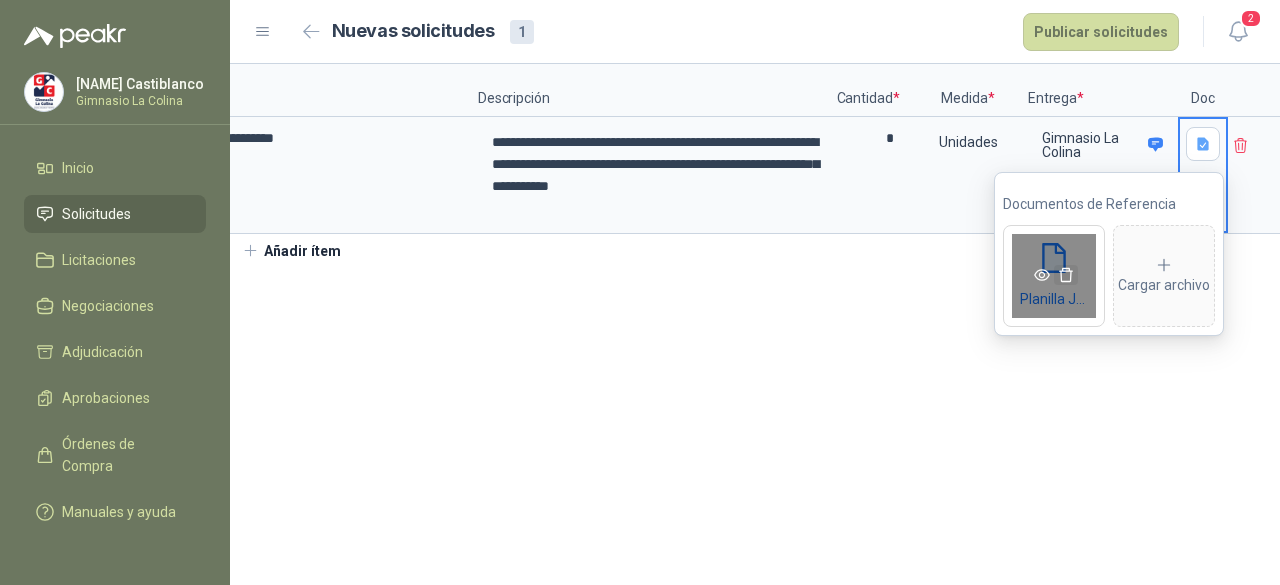 click at bounding box center [1066, 275] 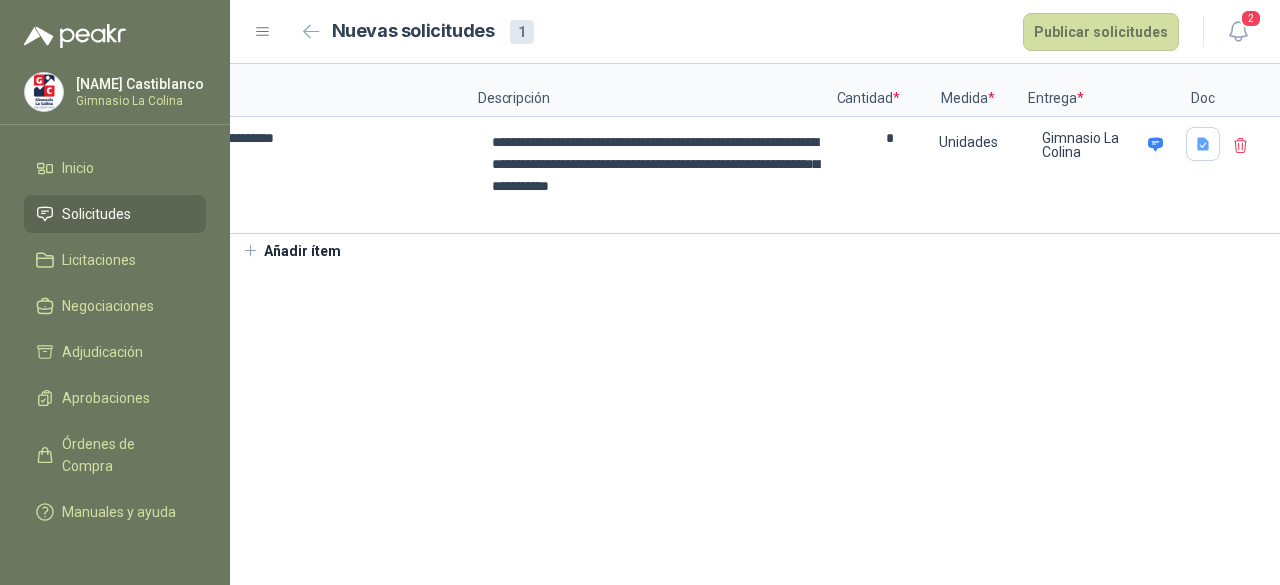 click on "**********" at bounding box center (755, 324) 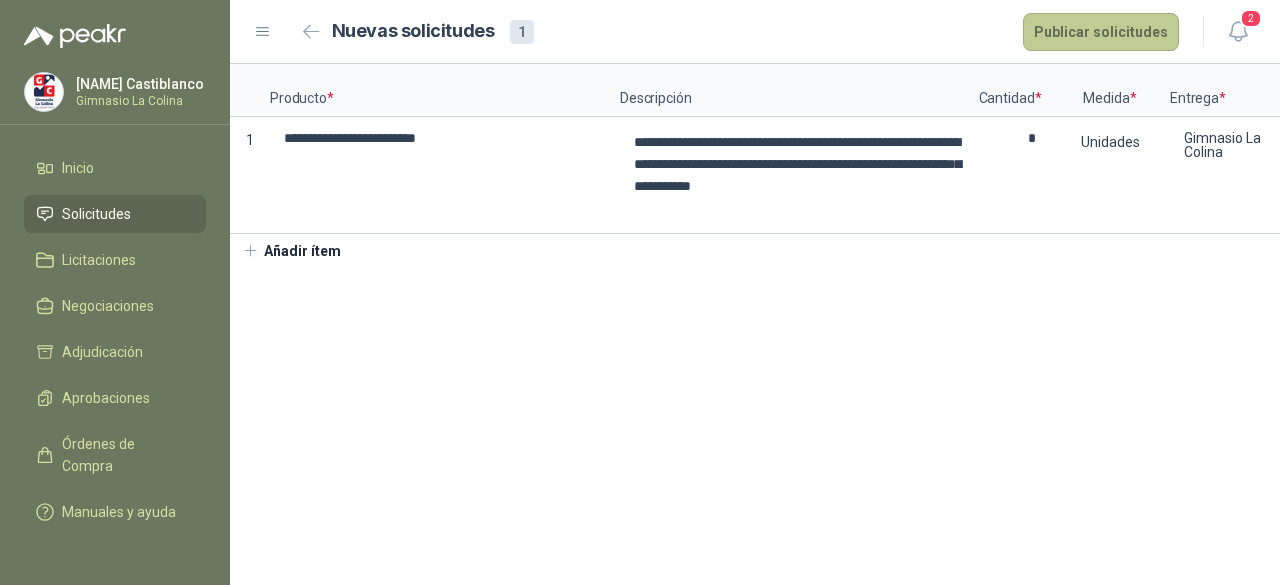 click on "Publicar solicitudes" at bounding box center [1101, 32] 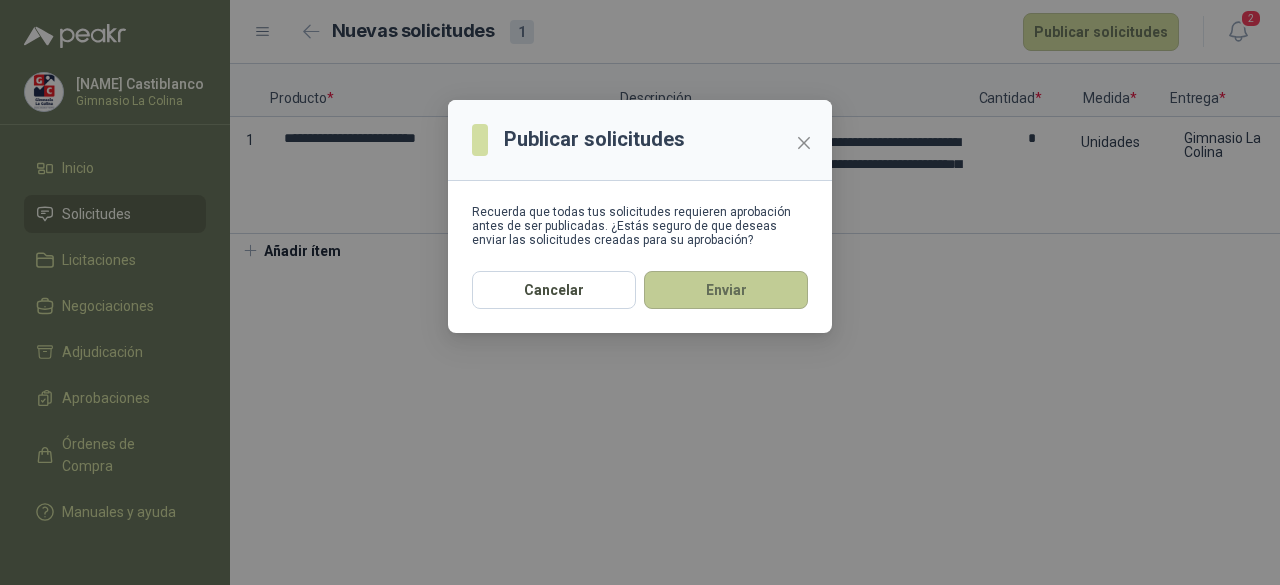 click on "Enviar" at bounding box center (726, 290) 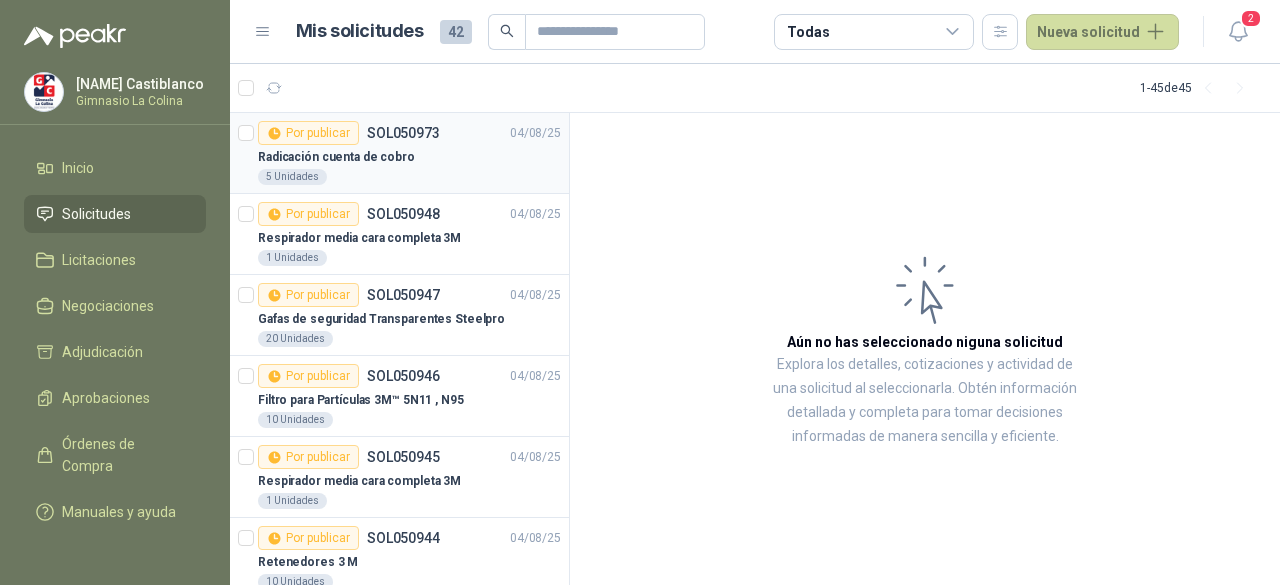 click on "Radicación cuenta de cobro" at bounding box center (409, 157) 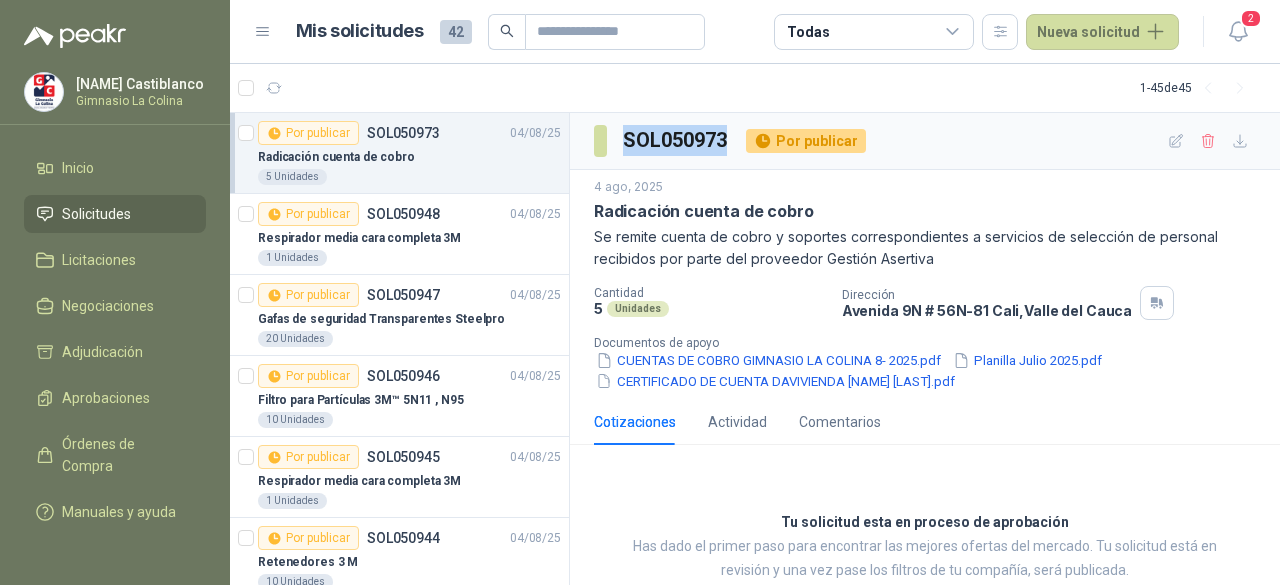 drag, startPoint x: 622, startPoint y: 137, endPoint x: 728, endPoint y: 145, distance: 106.30146 